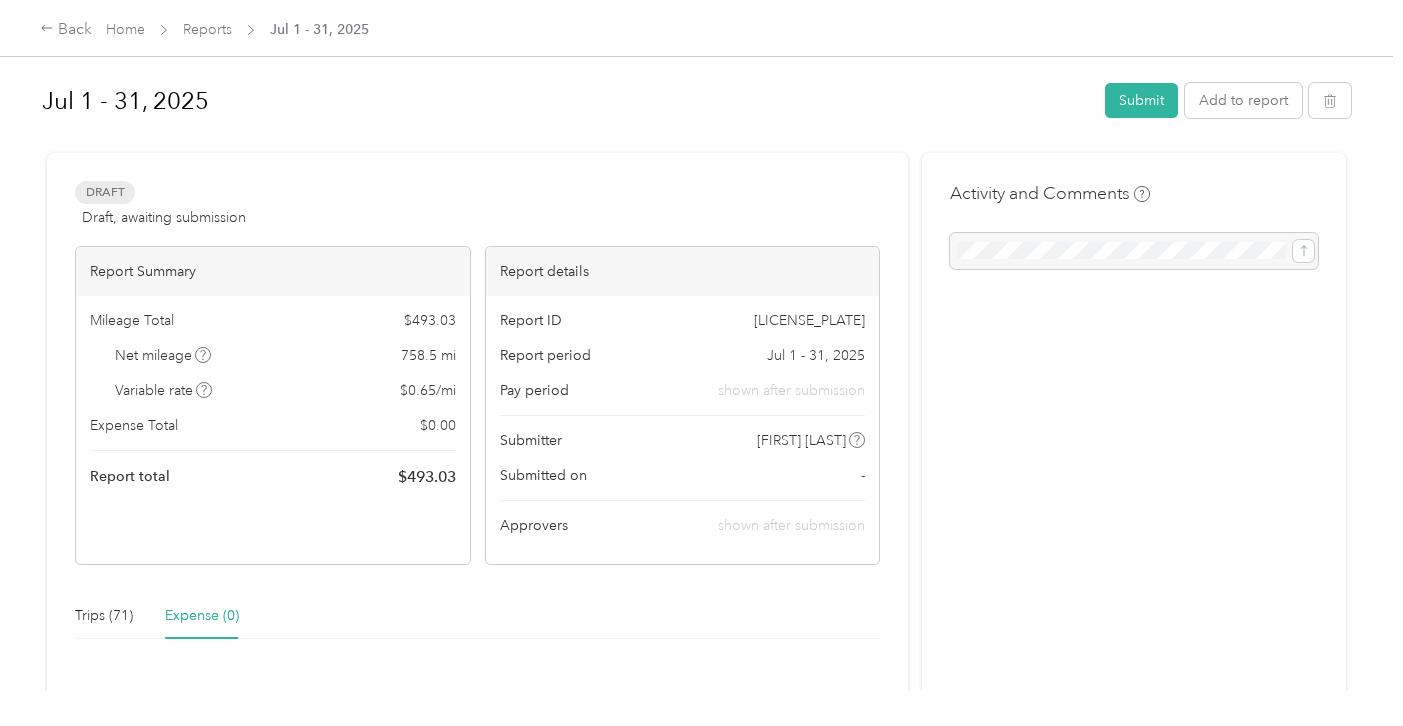 scroll, scrollTop: 0, scrollLeft: 0, axis: both 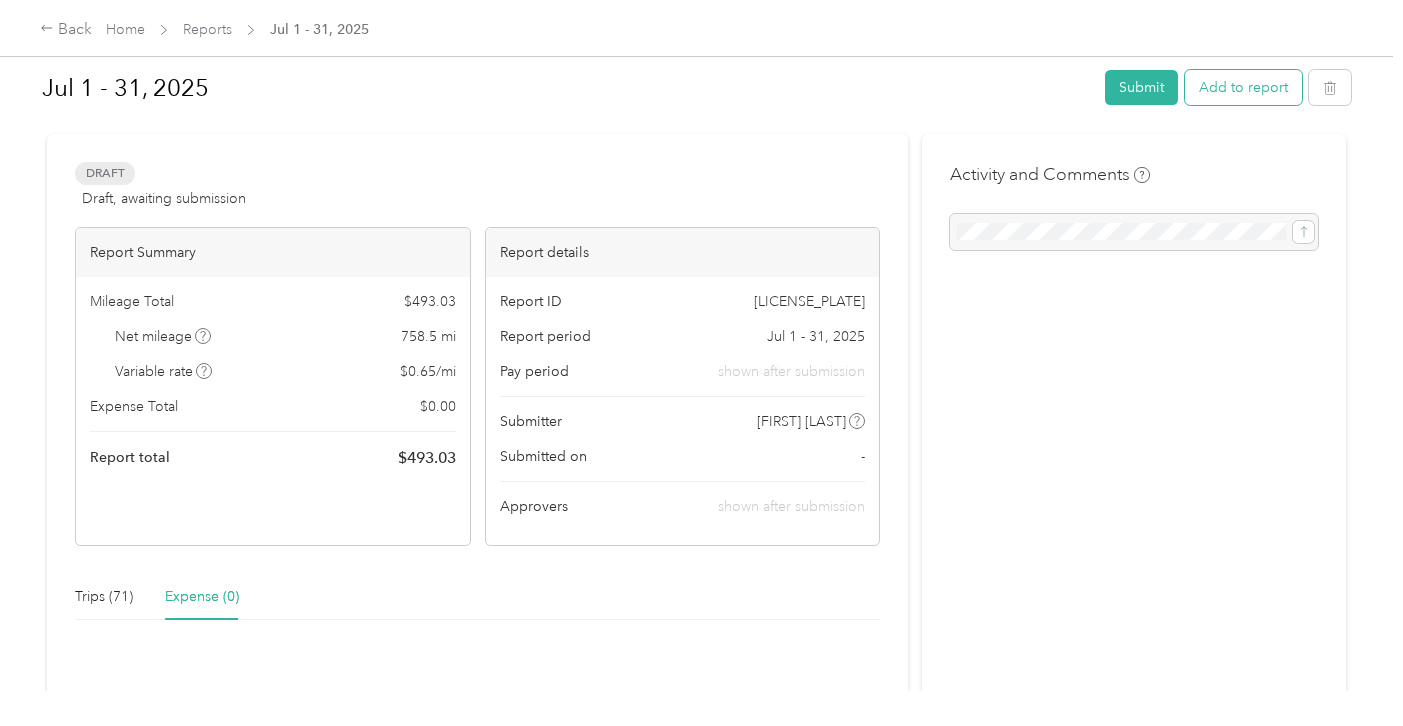click on "Add to report" at bounding box center (1243, 87) 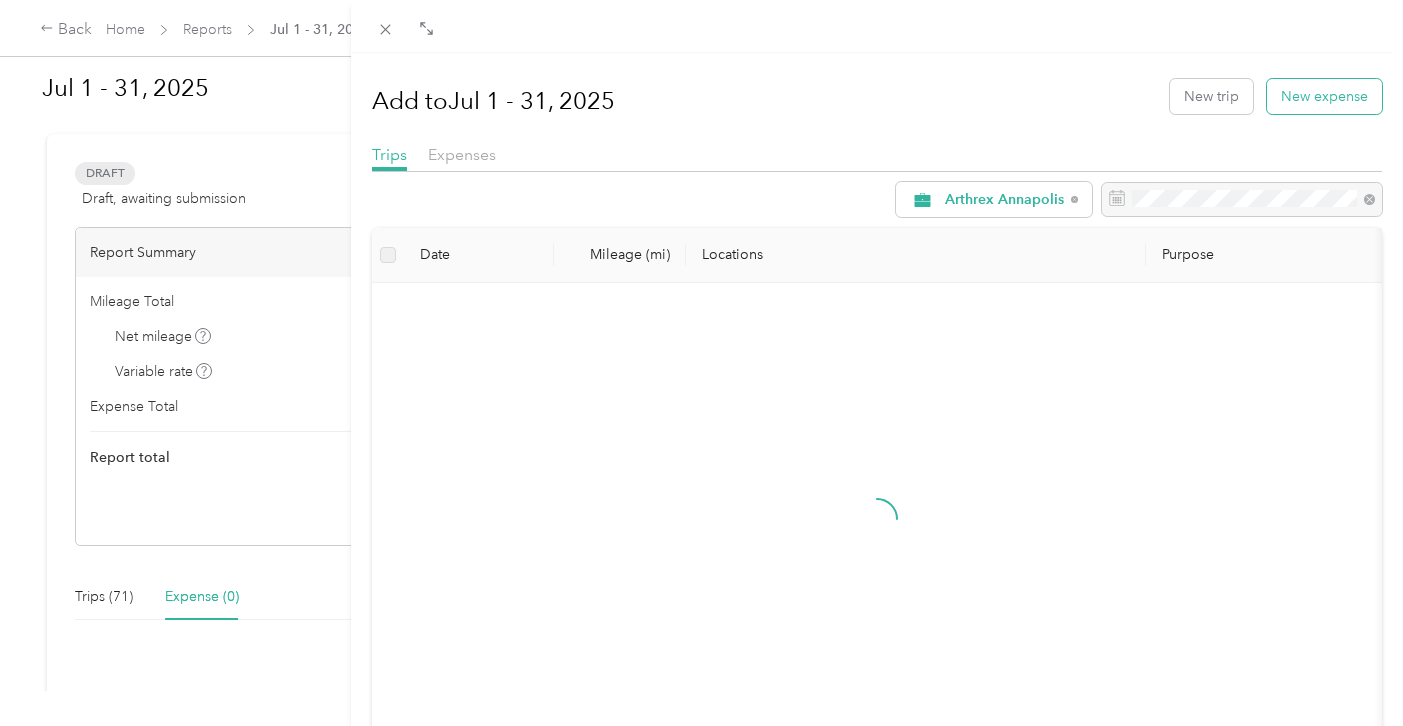 click on "New expense" at bounding box center (1324, 96) 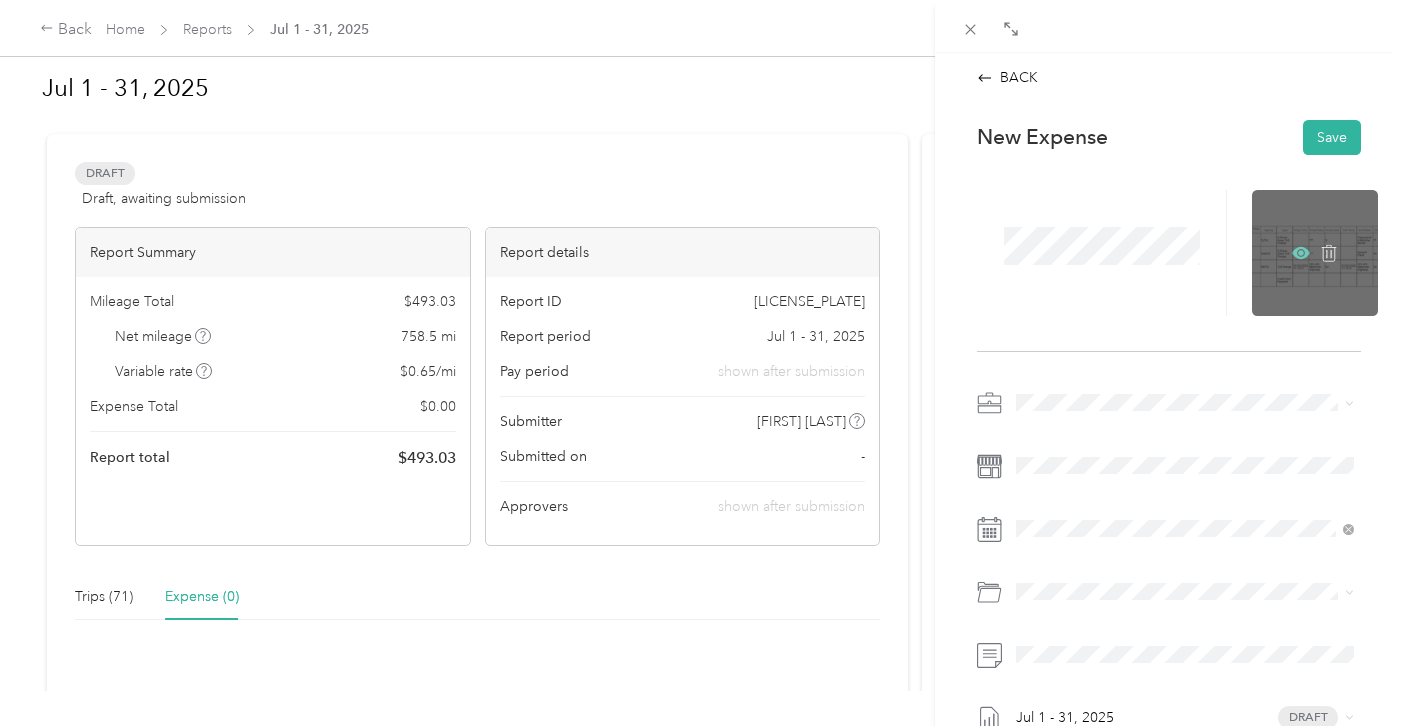 click 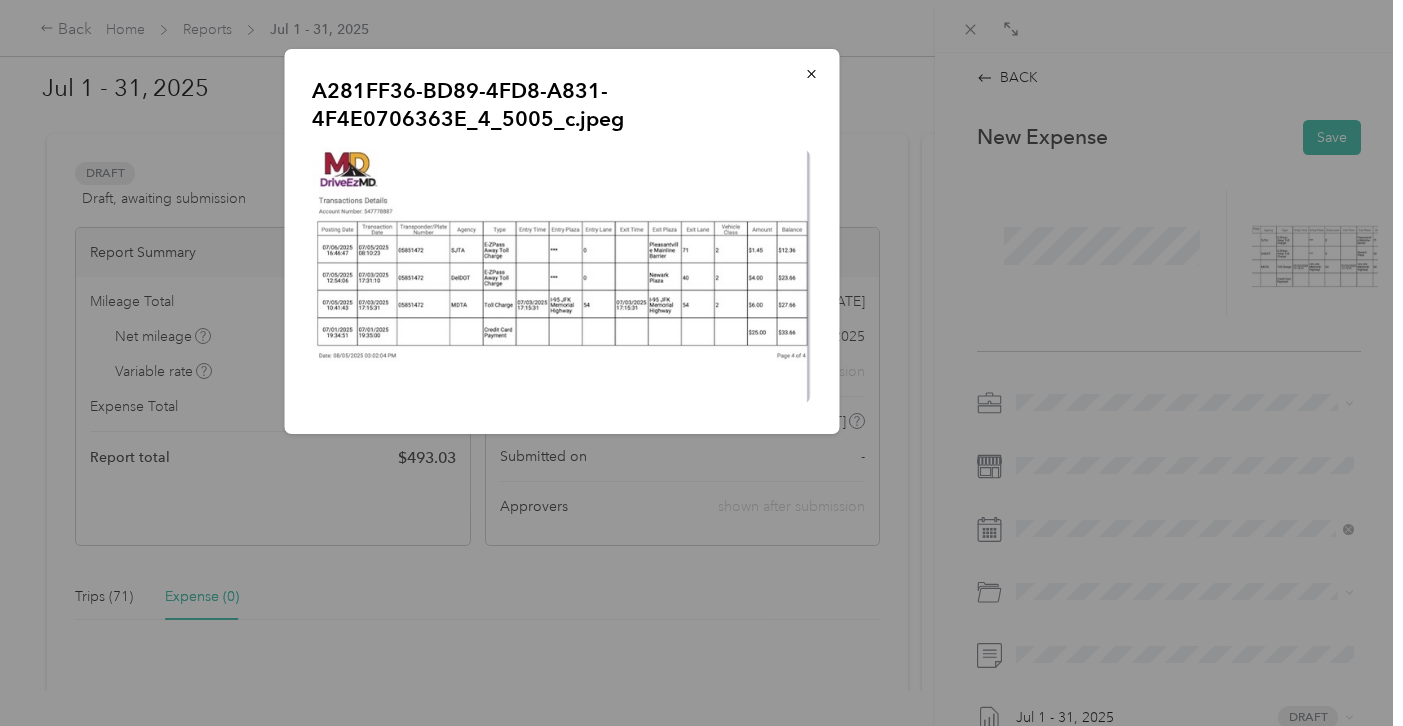 click on "A281FF36-BD89-4FD8-A831-4F4E0706363E_4_5005_c.jpeg" at bounding box center (979, 244) 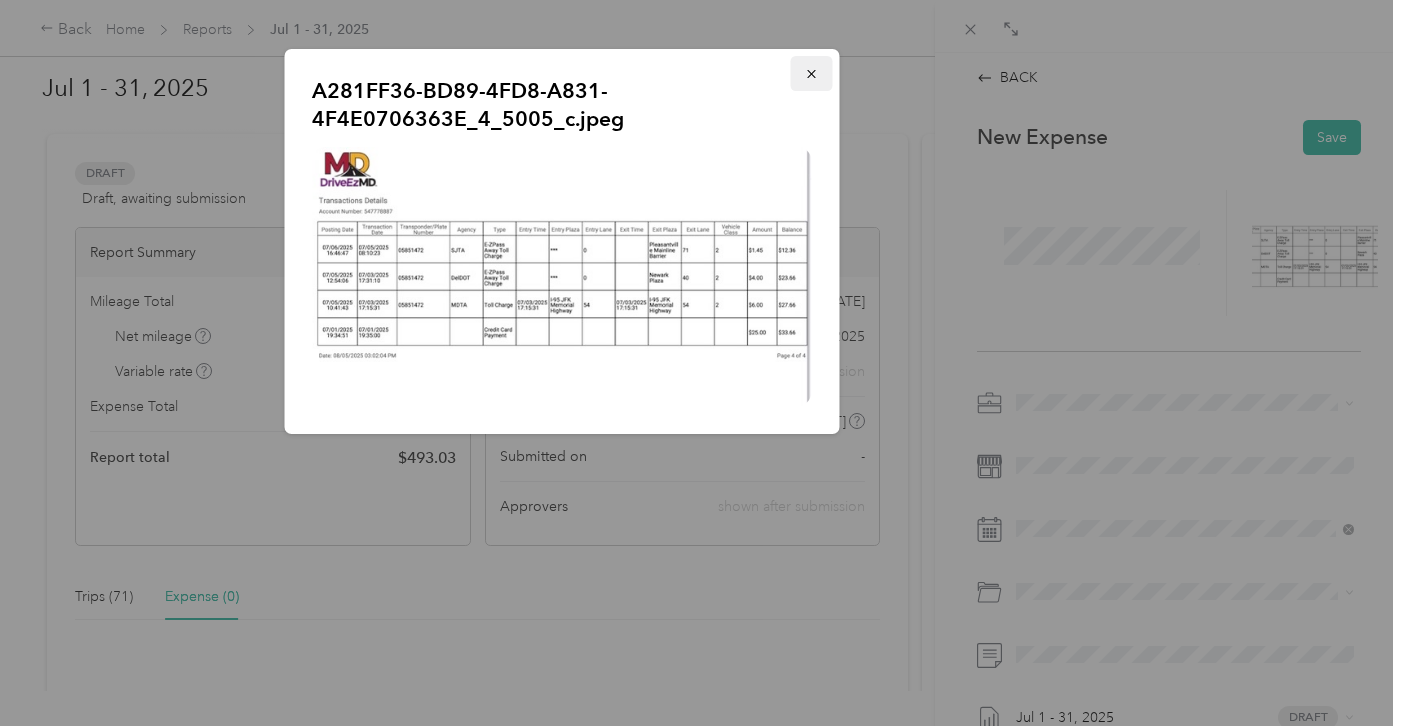 click at bounding box center [811, 73] 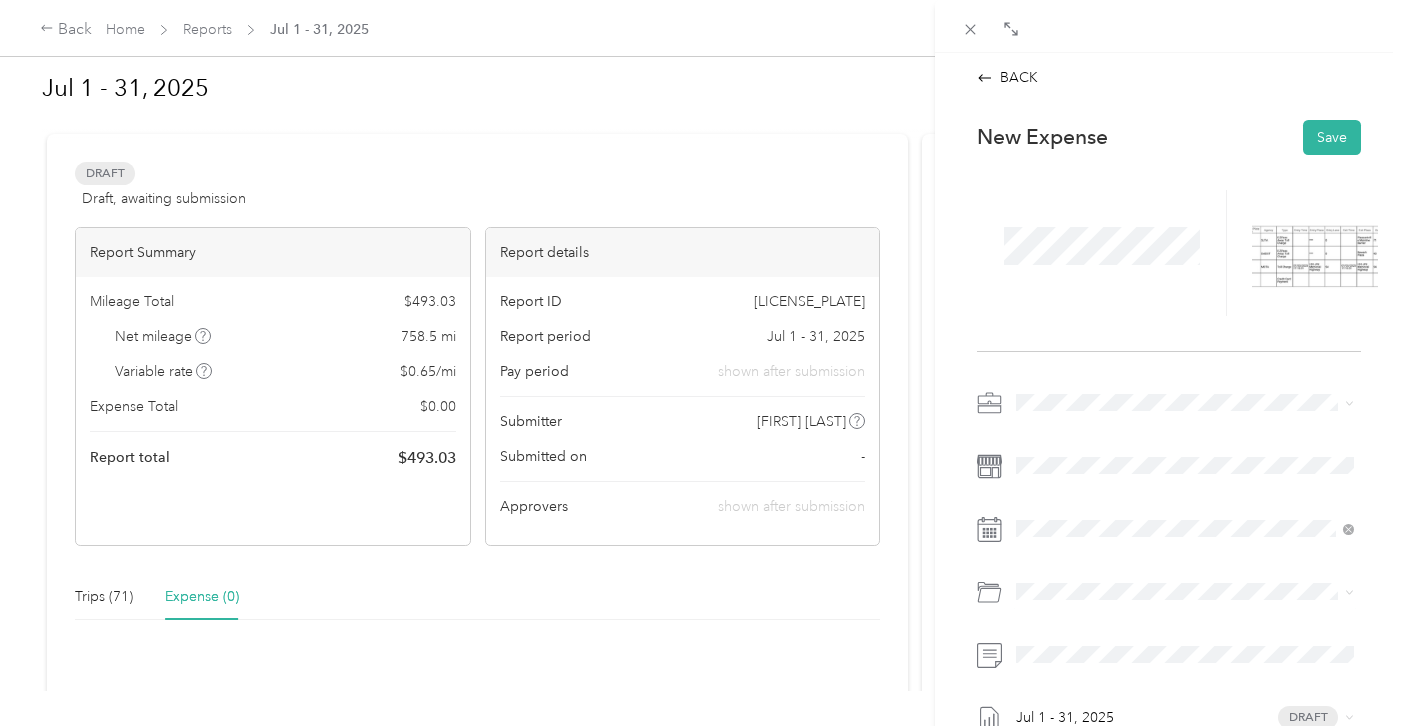 click on "Tolls" at bounding box center [1084, 518] 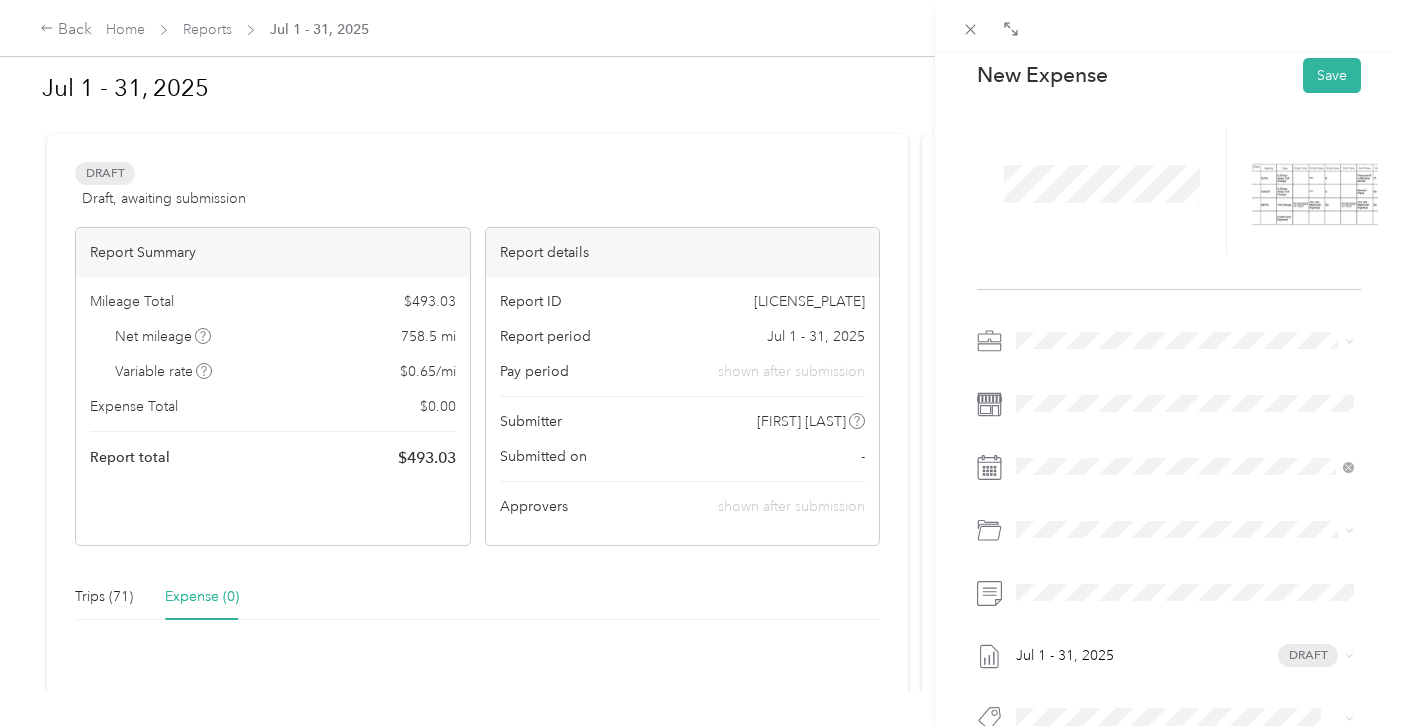 scroll, scrollTop: 0, scrollLeft: 0, axis: both 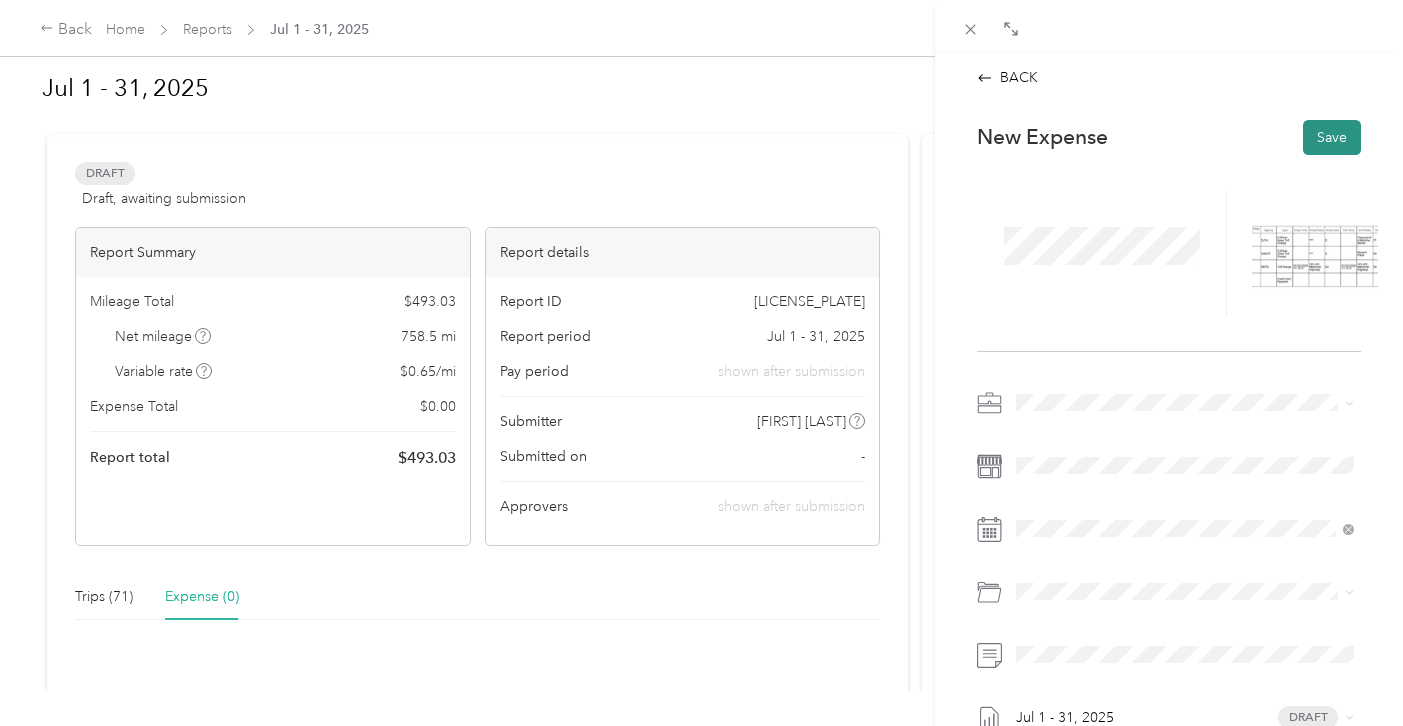 click on "Save" at bounding box center [1332, 137] 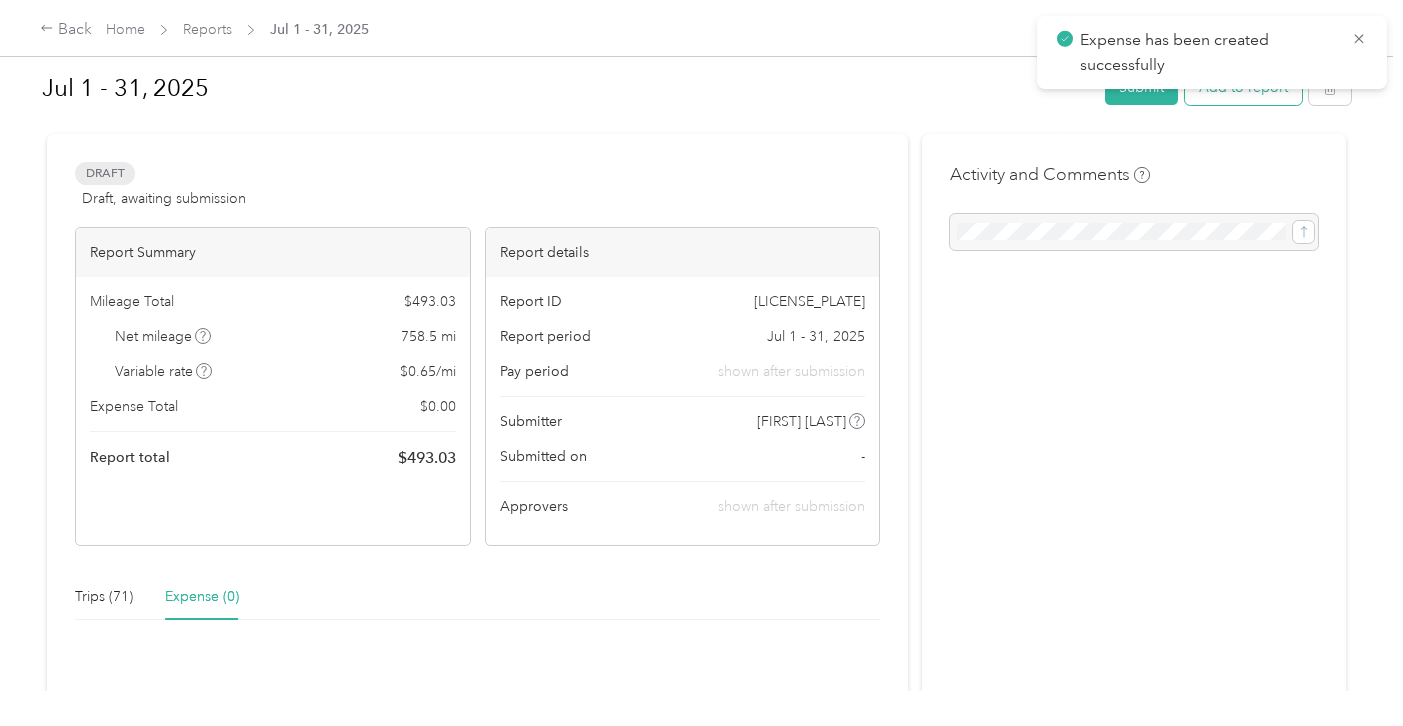 click on "Add to report" at bounding box center (1243, 87) 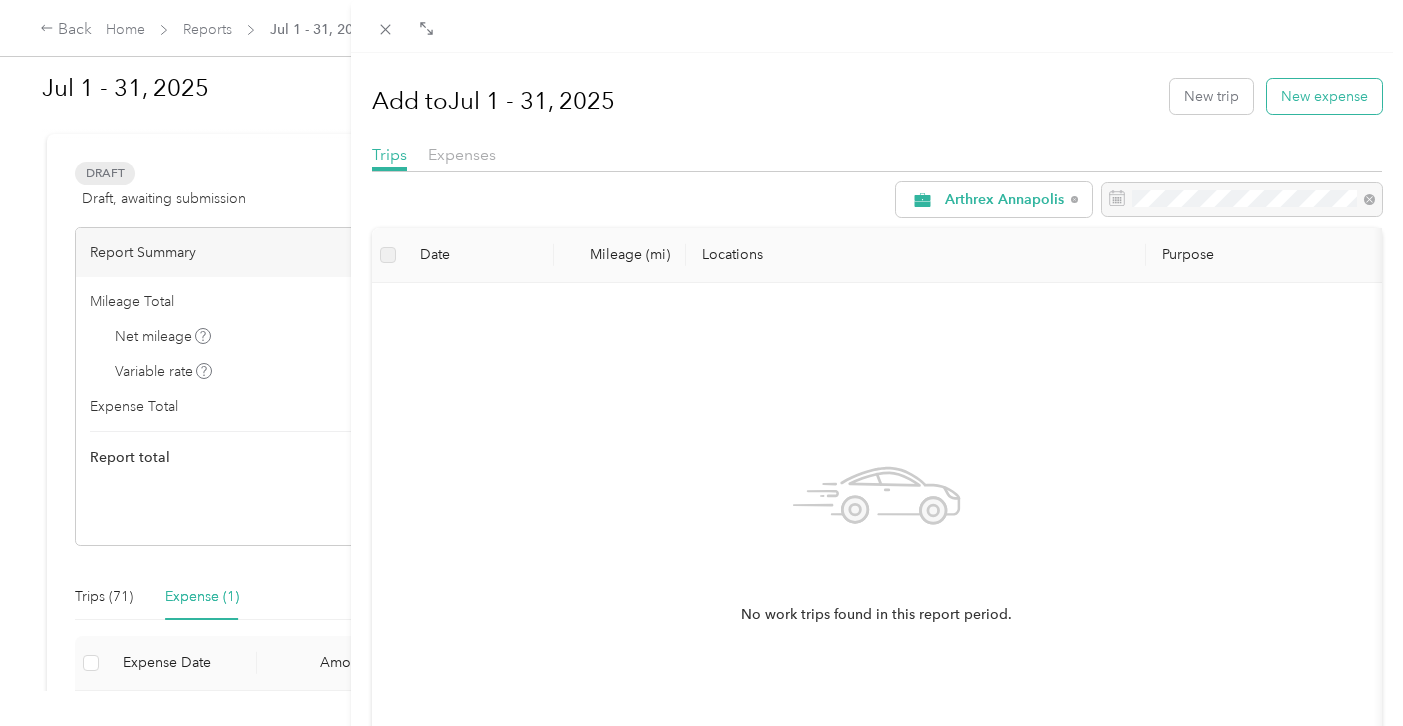 click on "New expense" at bounding box center (1324, 96) 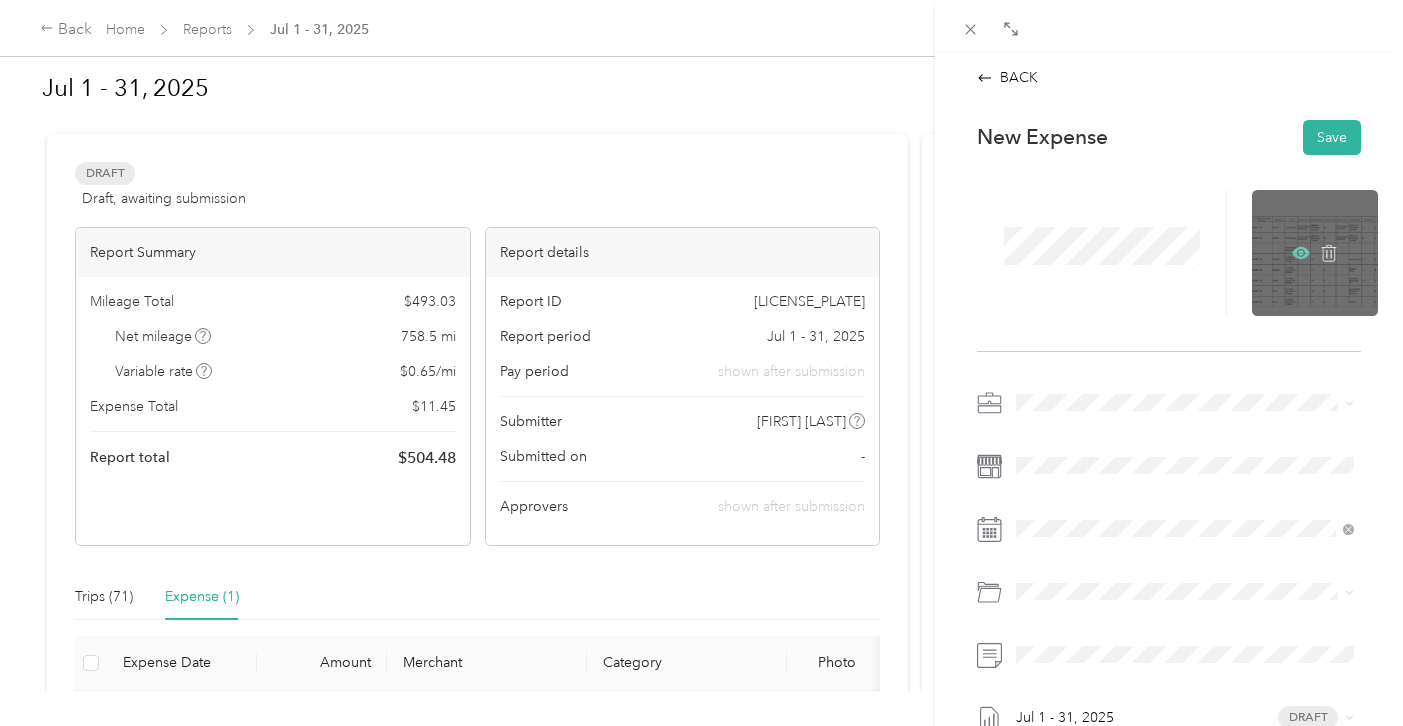 click 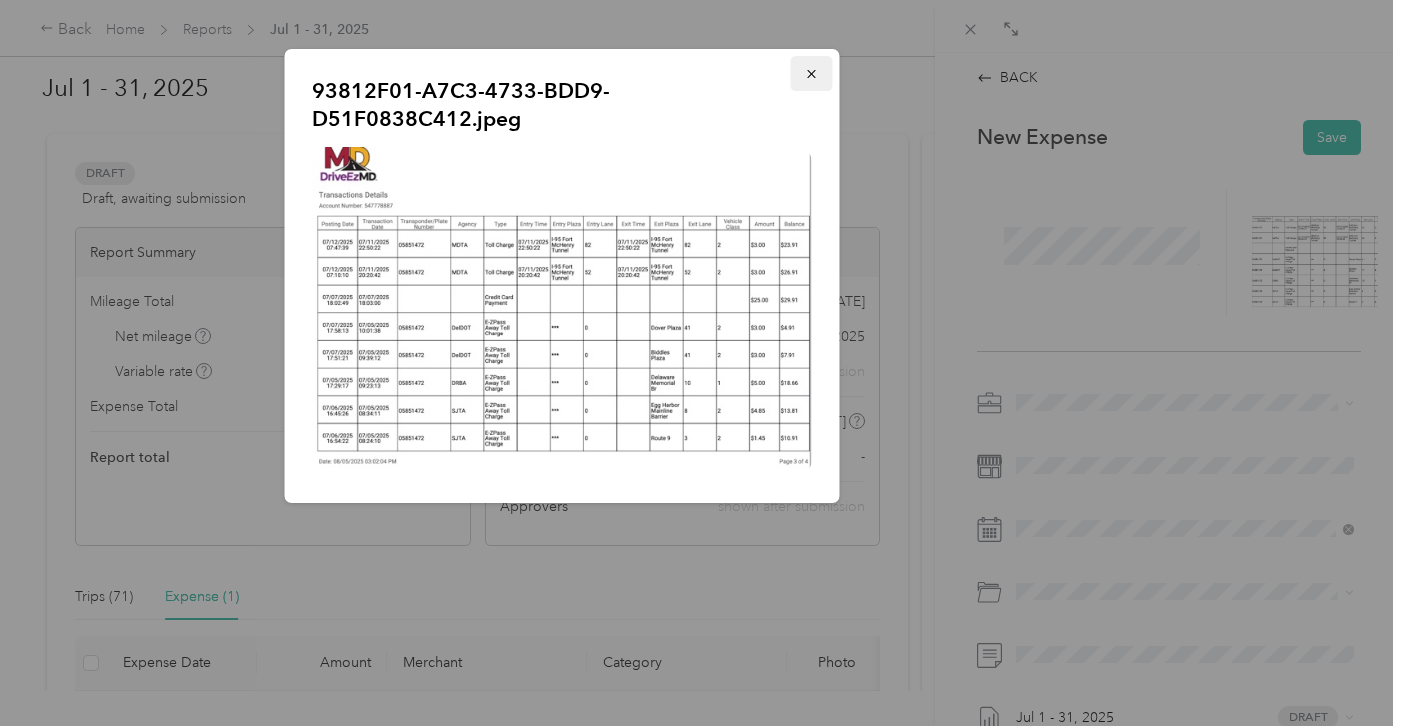 click 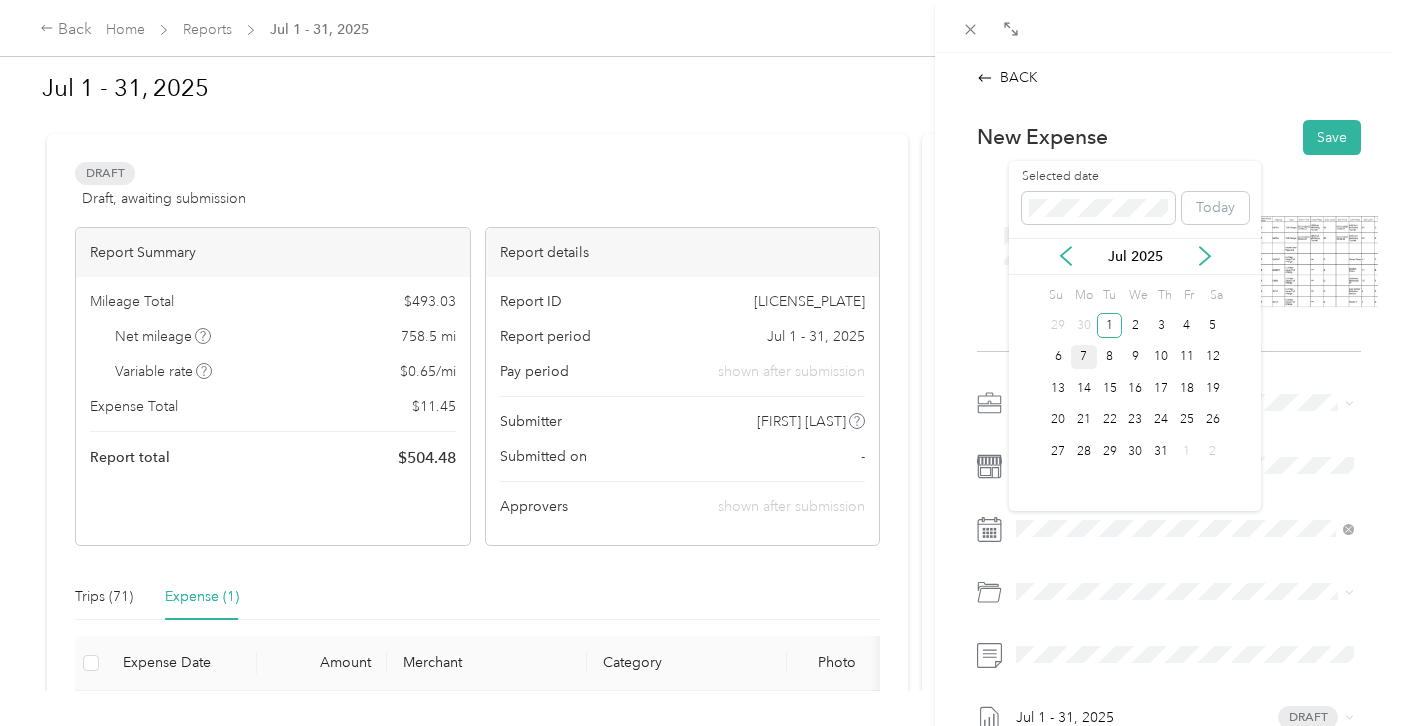 click on "7" at bounding box center [1084, 357] 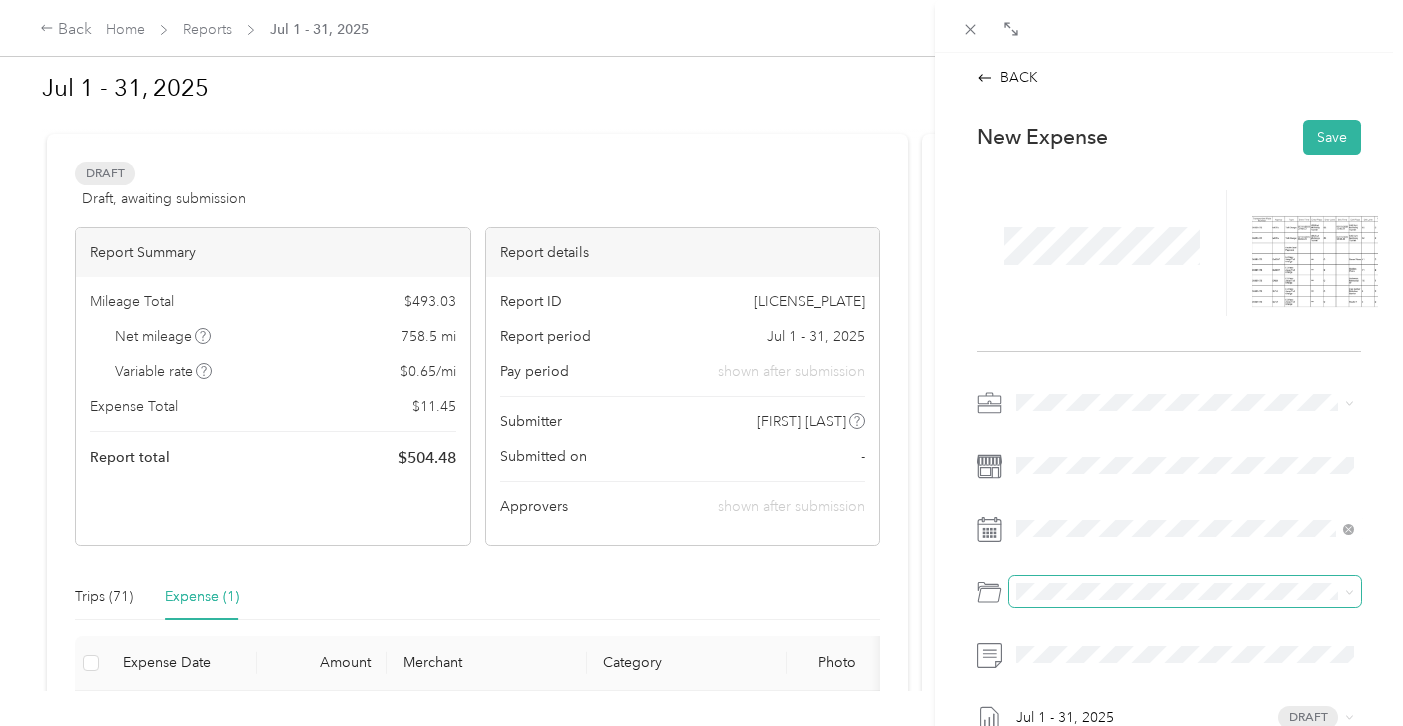 click at bounding box center (1185, 592) 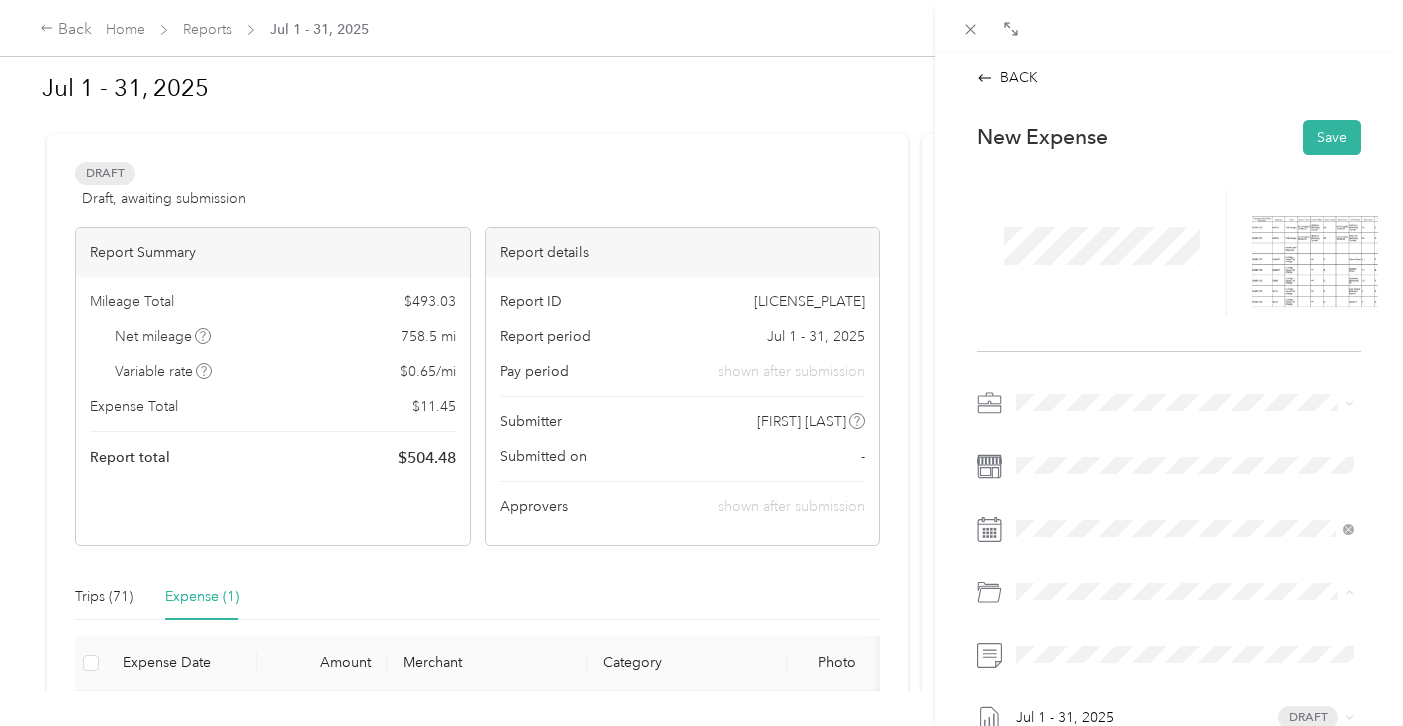 click on "Tolls" at bounding box center [1084, 519] 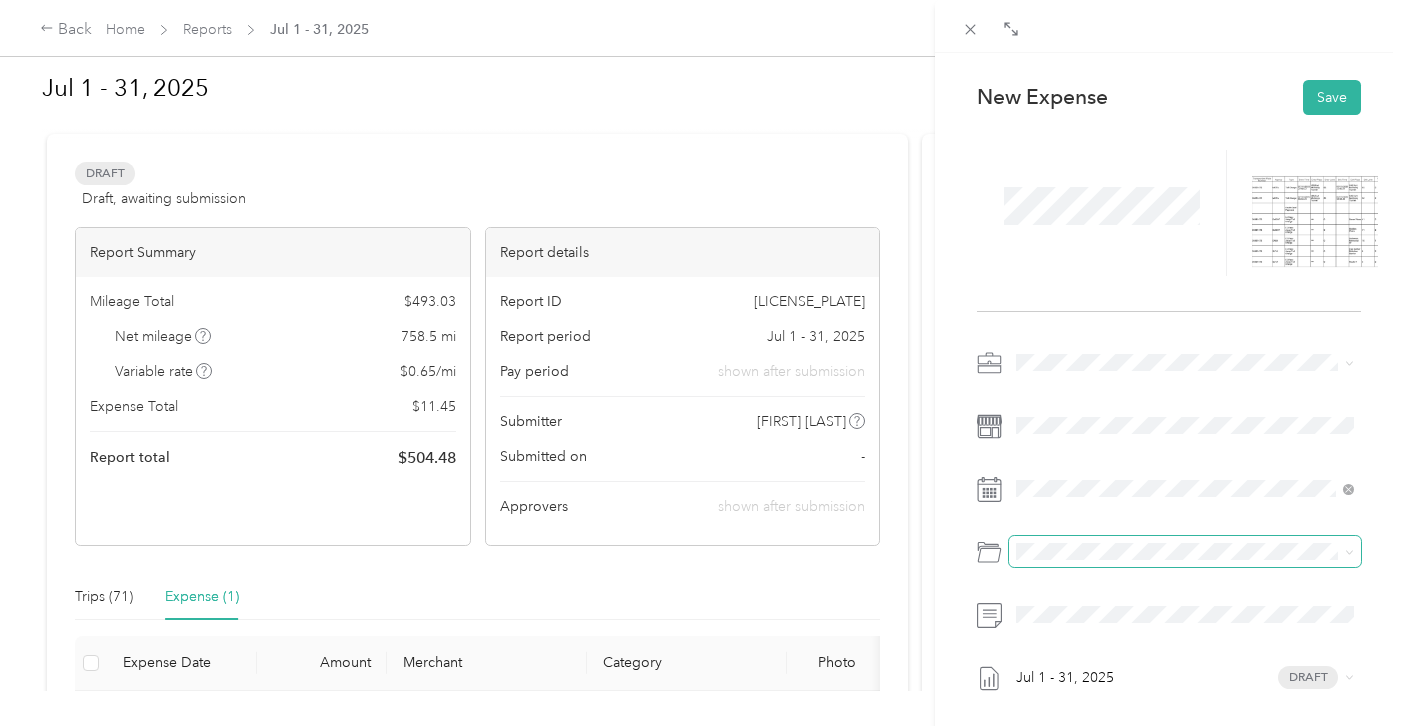 scroll, scrollTop: 0, scrollLeft: 0, axis: both 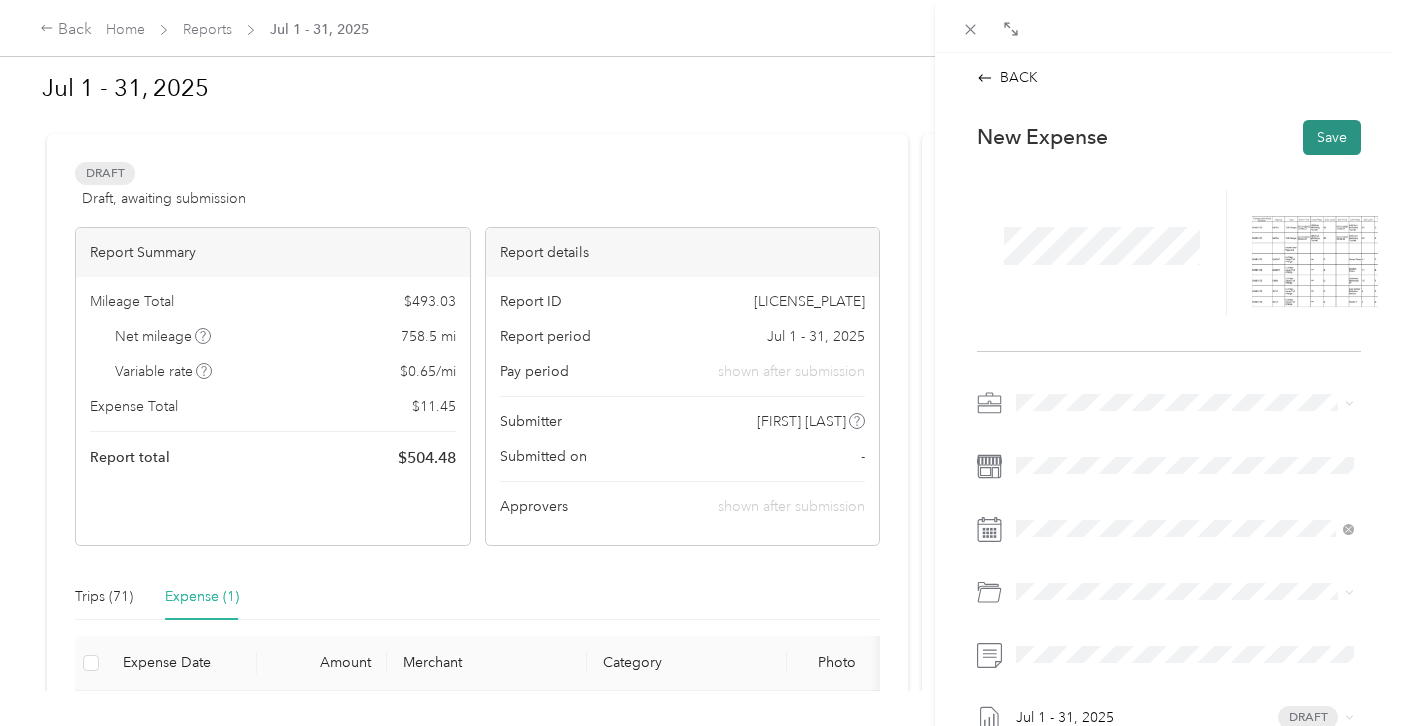 click on "Save" at bounding box center [1332, 137] 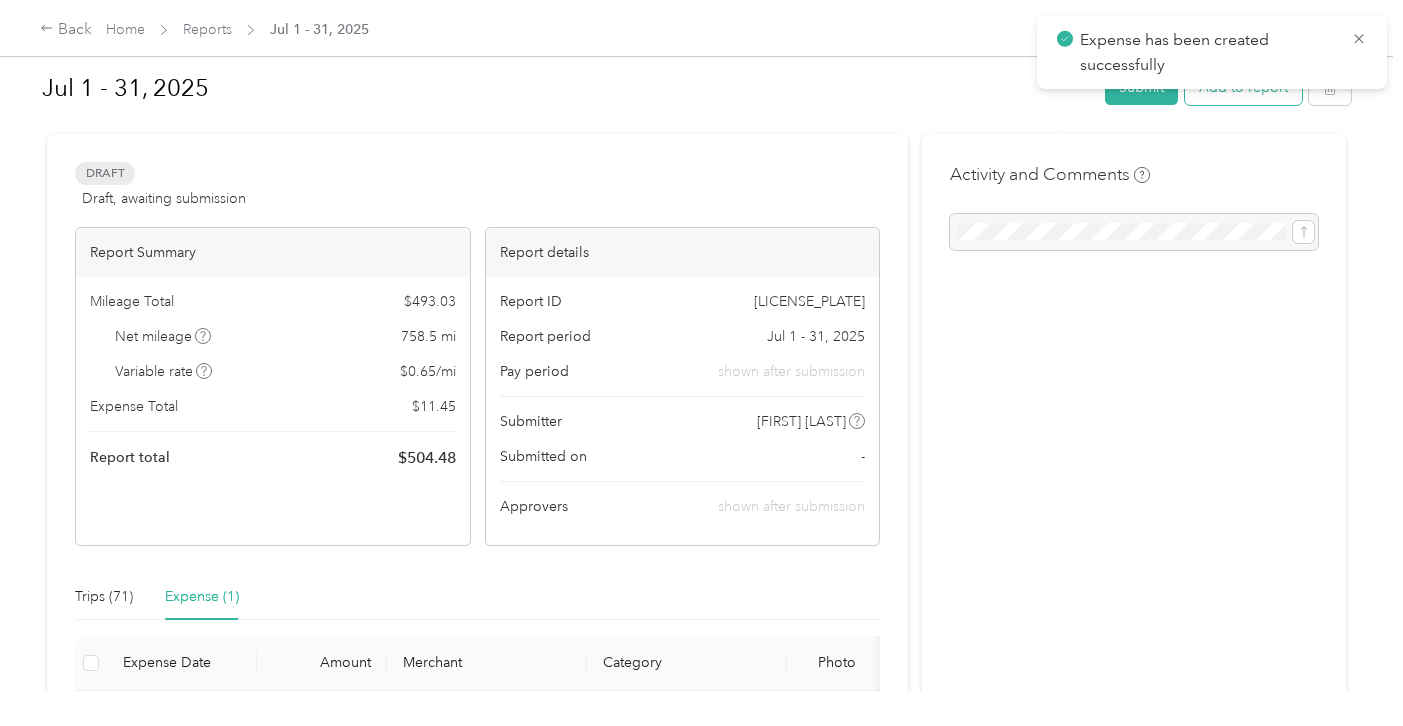 click on "Add to report" at bounding box center (1243, 87) 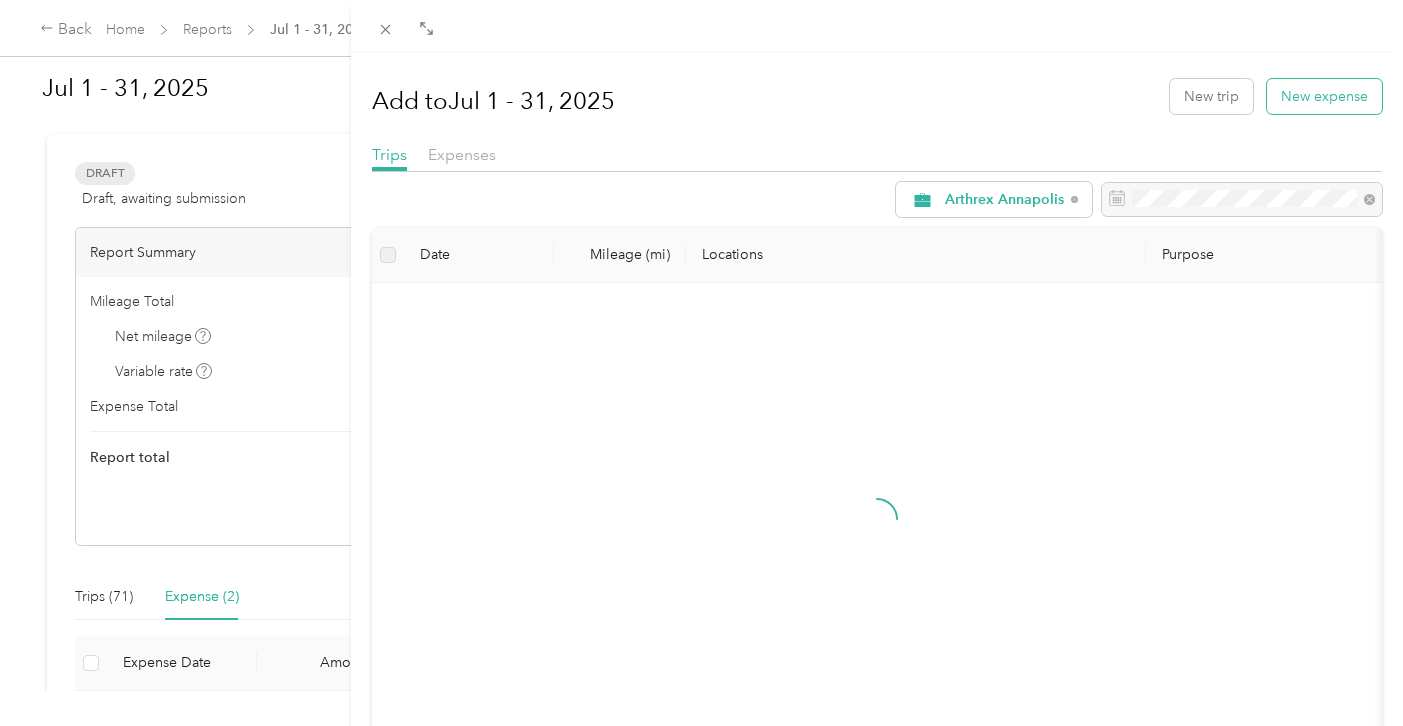 click on "New expense" at bounding box center [1324, 96] 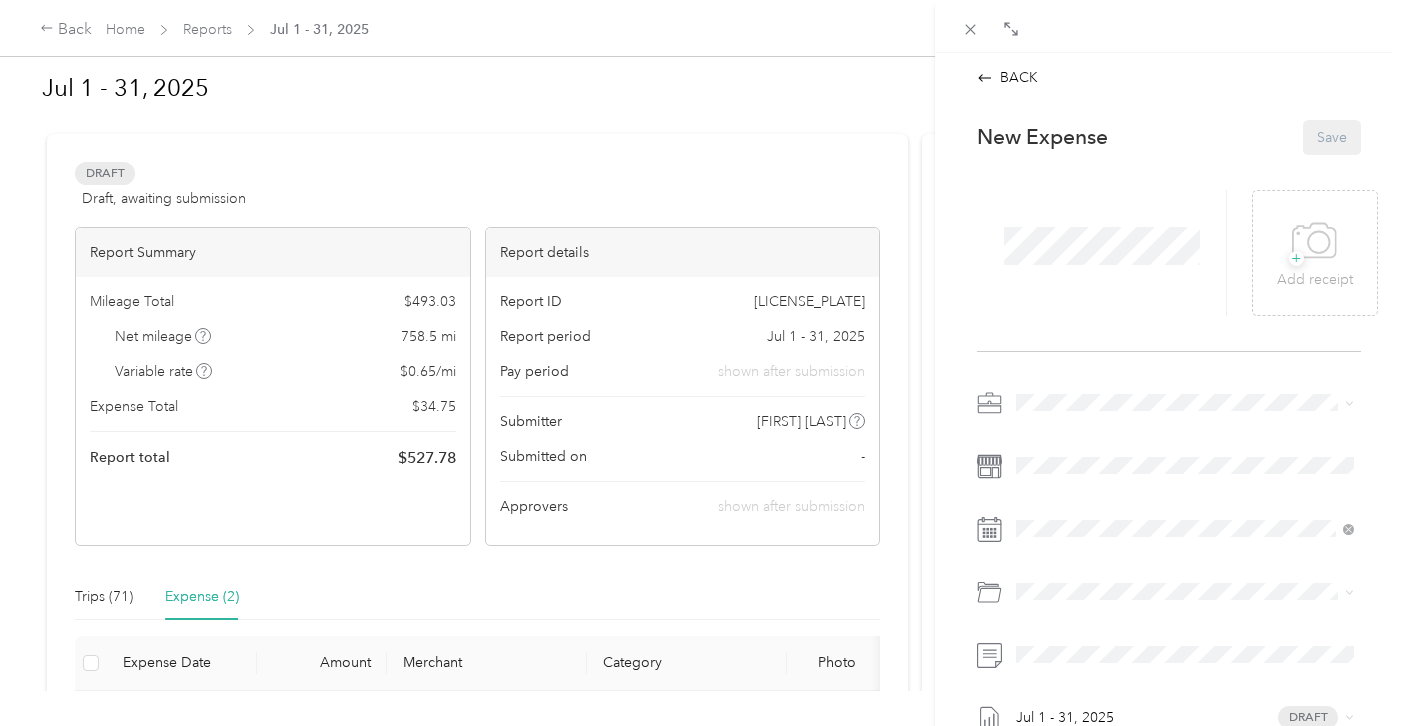 click at bounding box center [1102, 253] 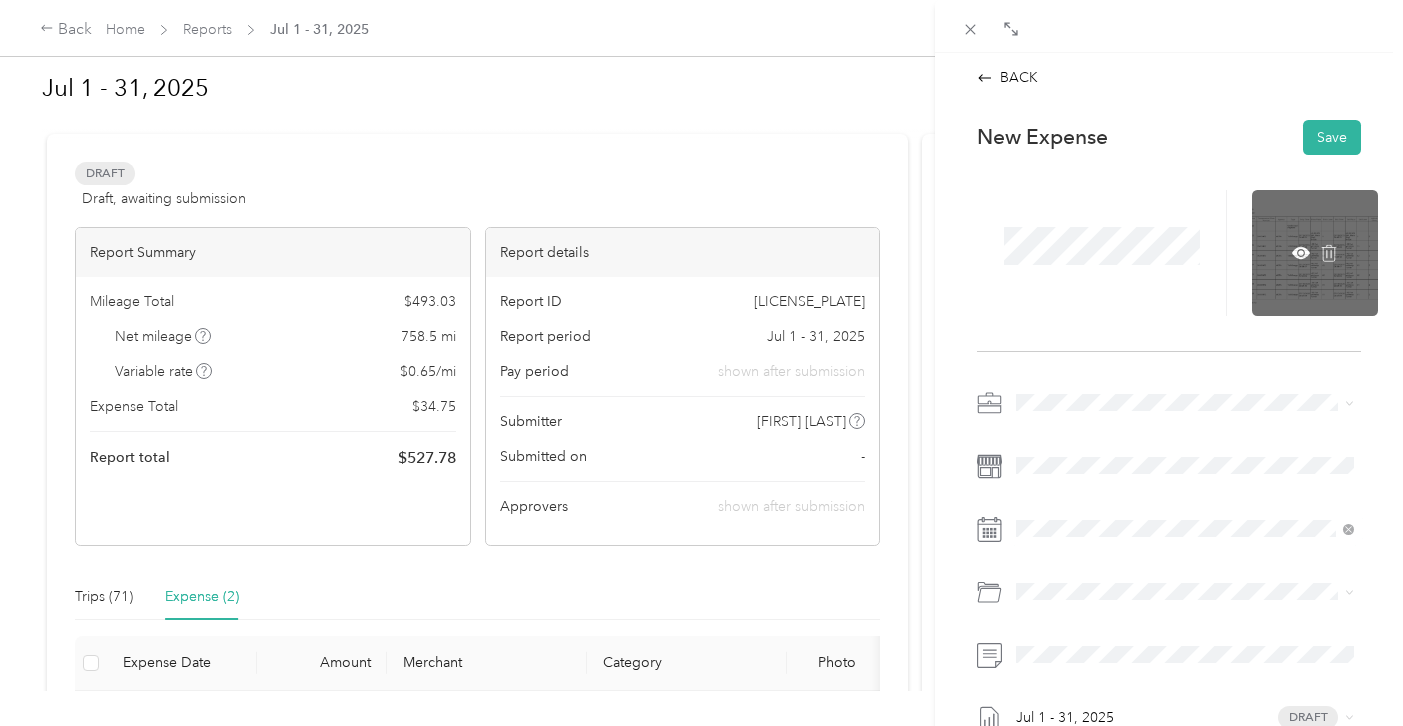 click at bounding box center (1315, 253) 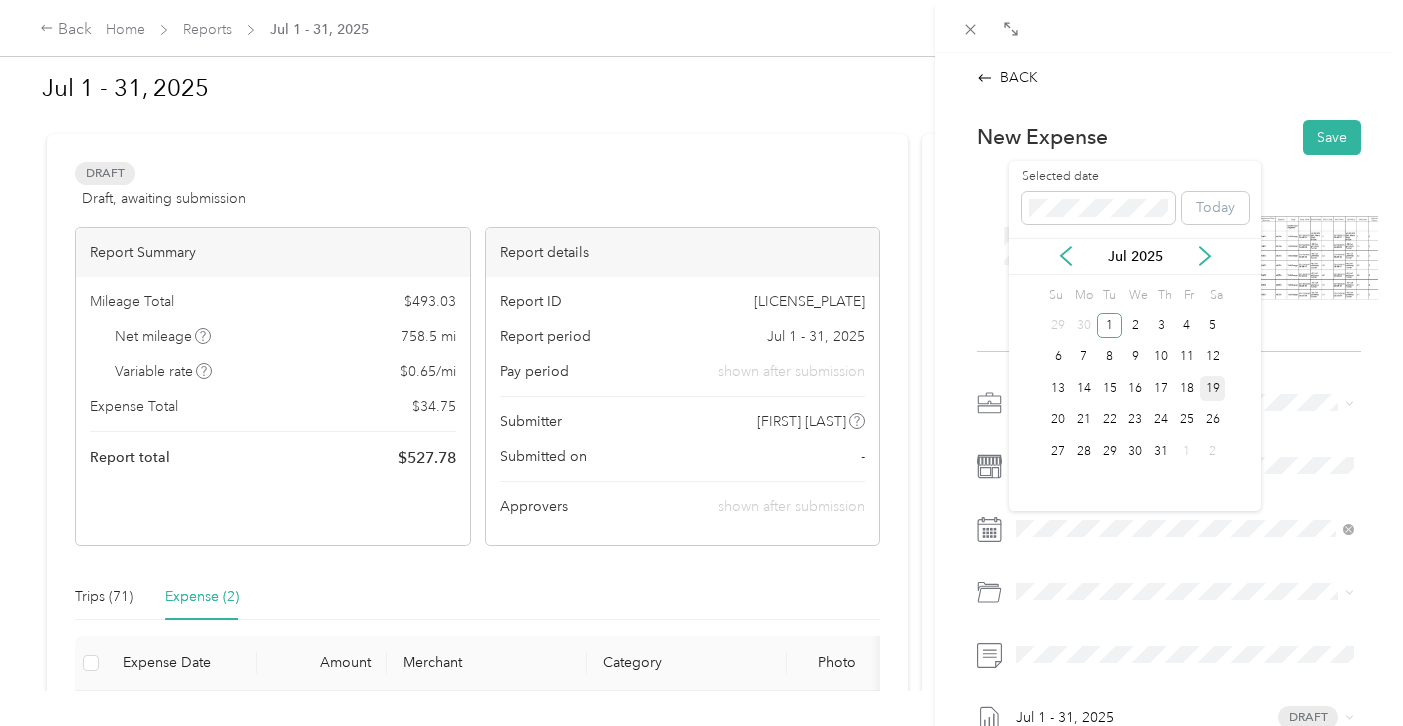 click on "19" at bounding box center [1213, 388] 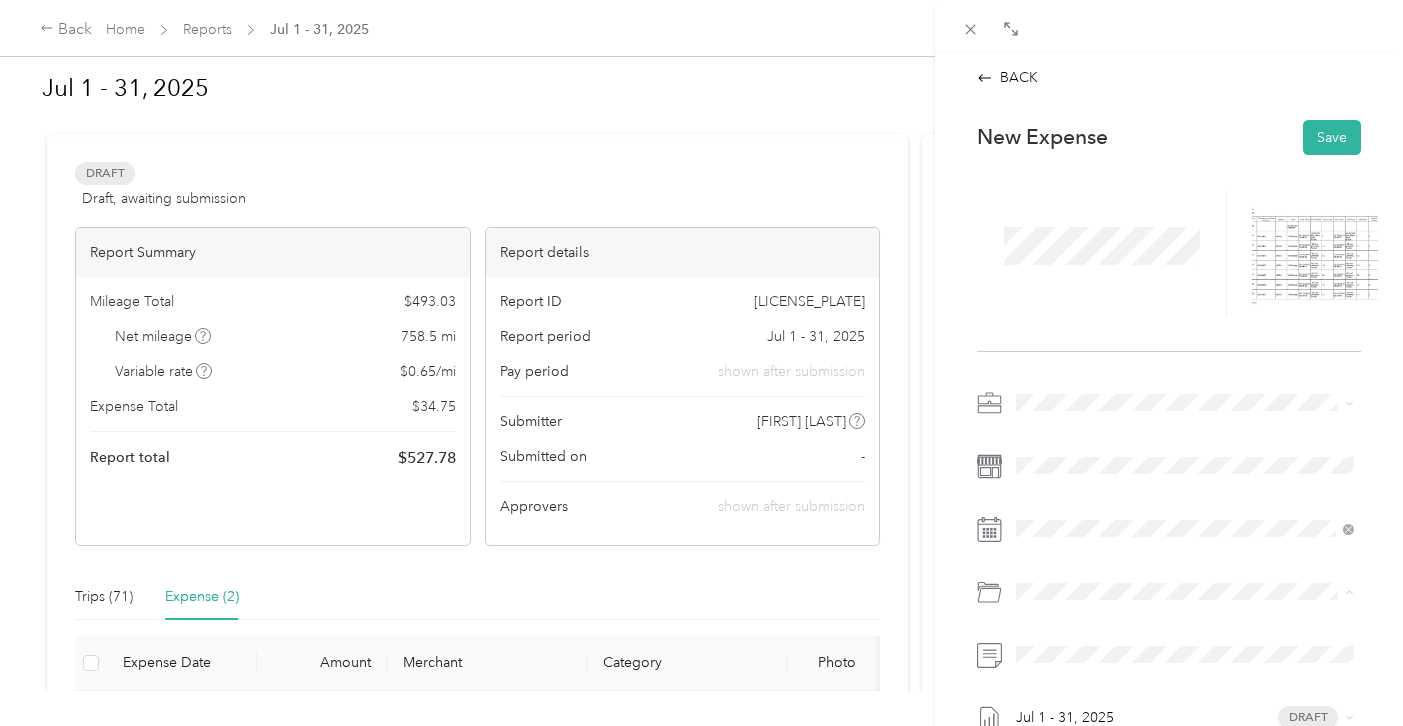 click on "Tolls" at bounding box center (1208, 519) 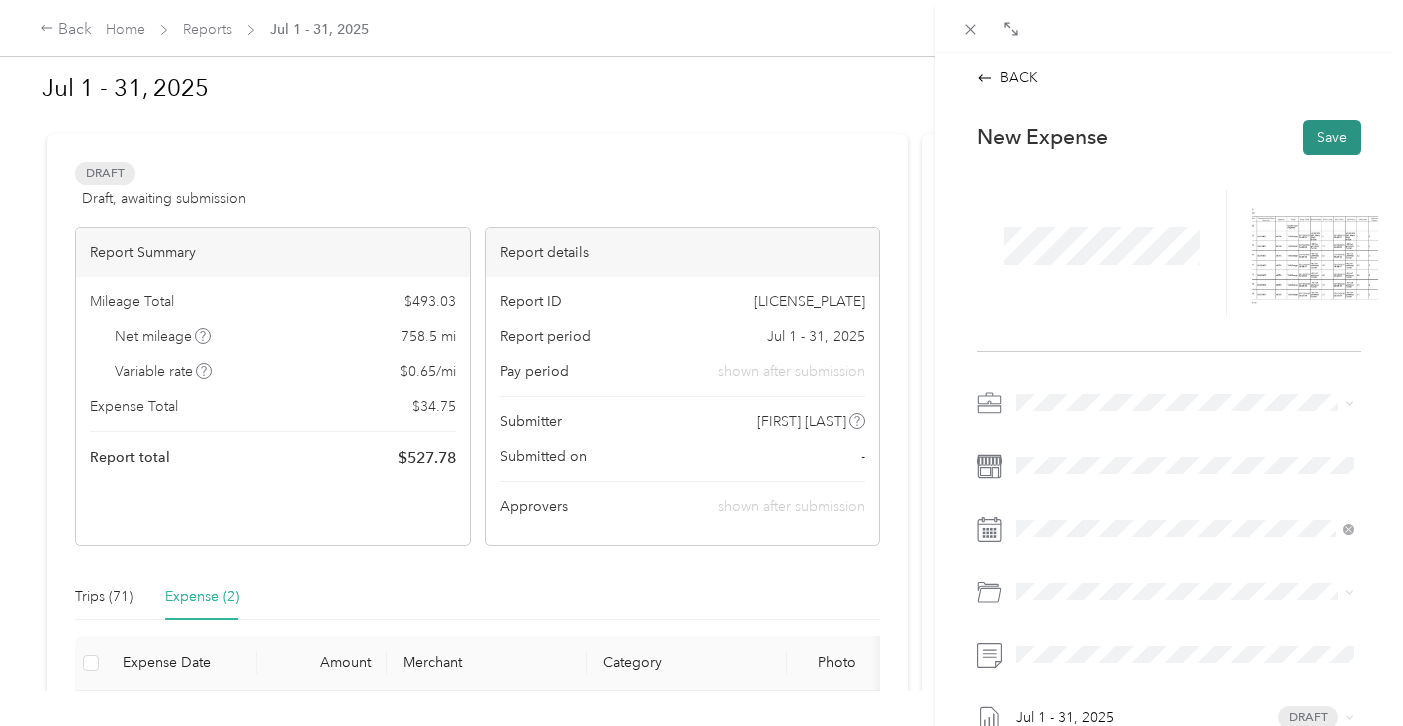 click on "Save" at bounding box center (1332, 137) 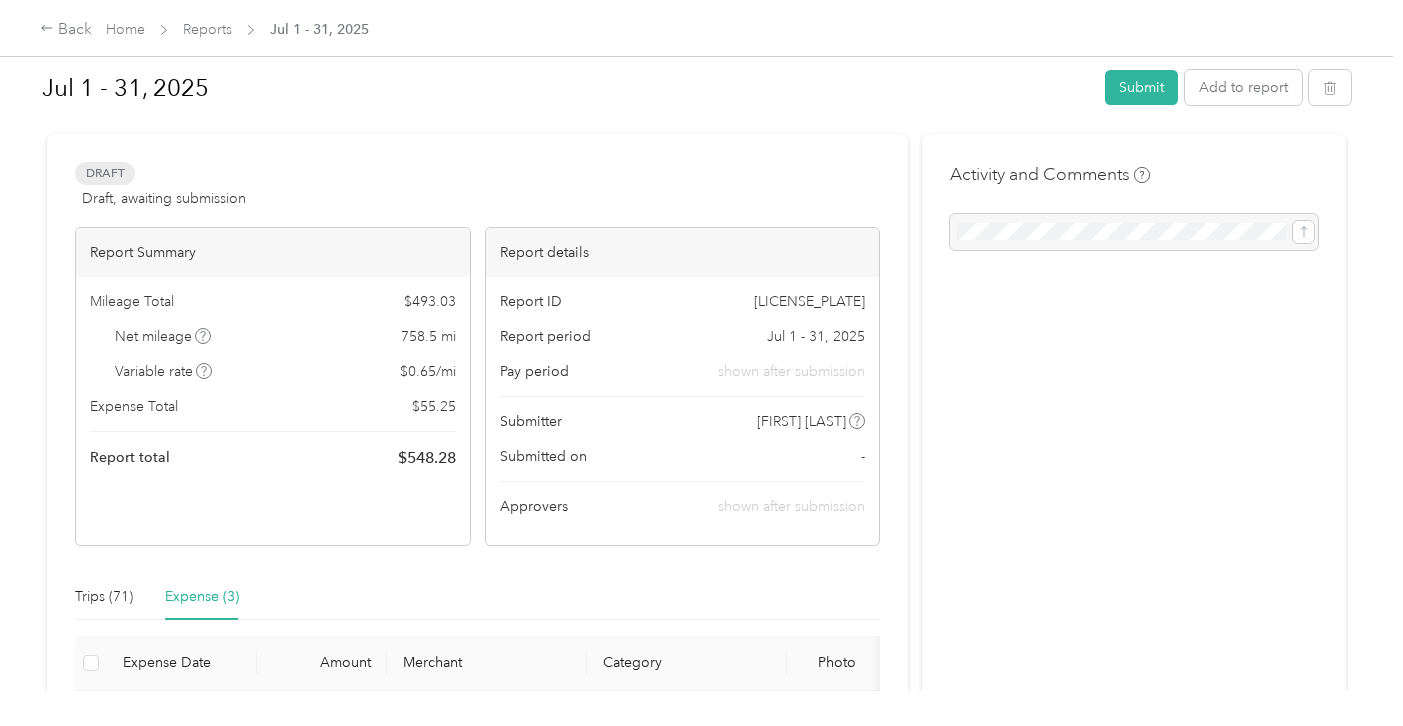 scroll, scrollTop: 48, scrollLeft: 0, axis: vertical 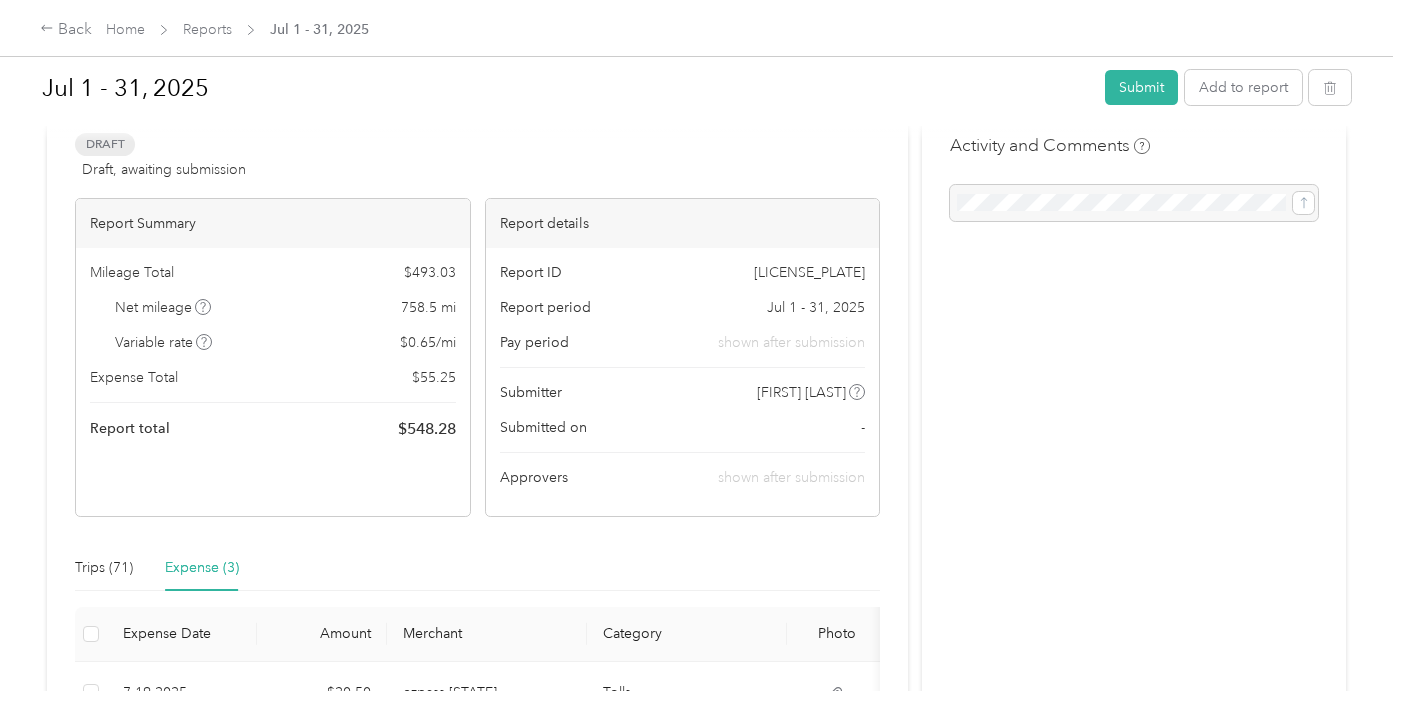 click on "Any updates or changes to this report and its contents will appear here." at bounding box center [1153, 115] 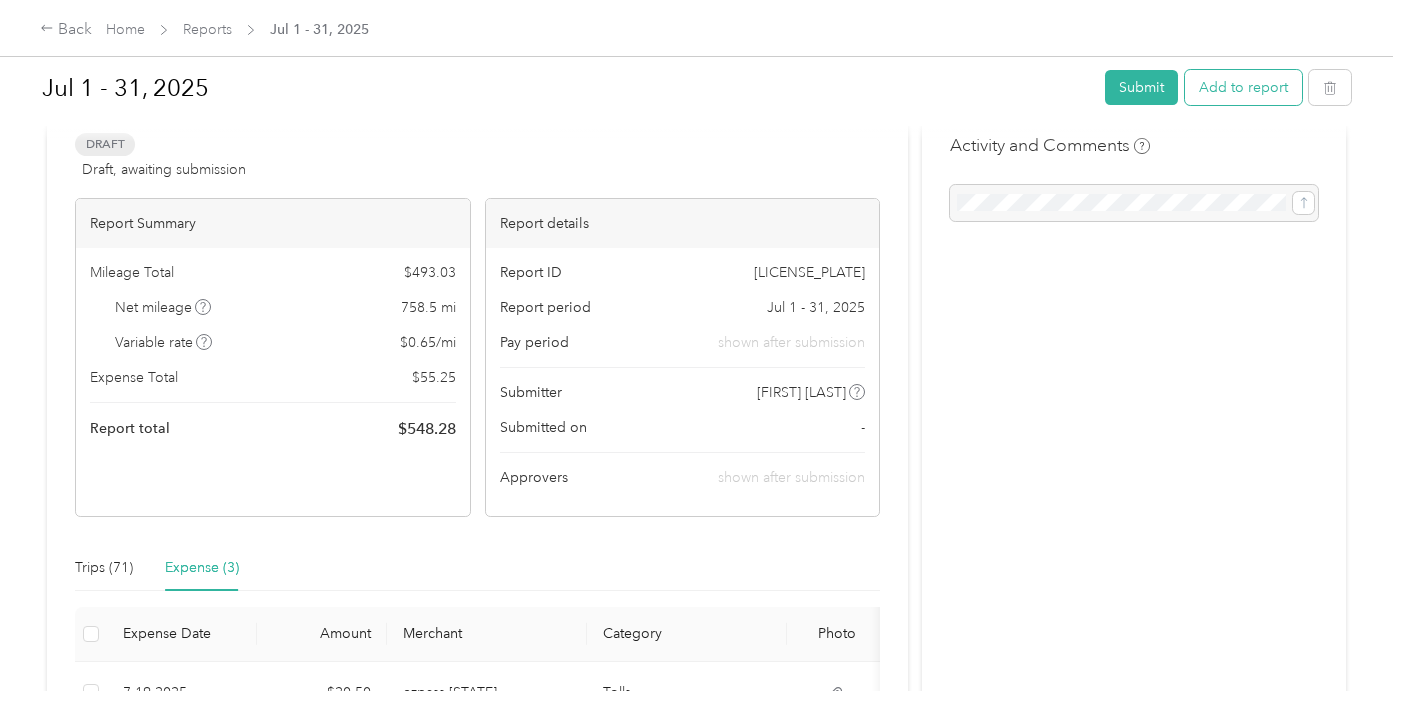 click on "Add to report" at bounding box center [1243, 87] 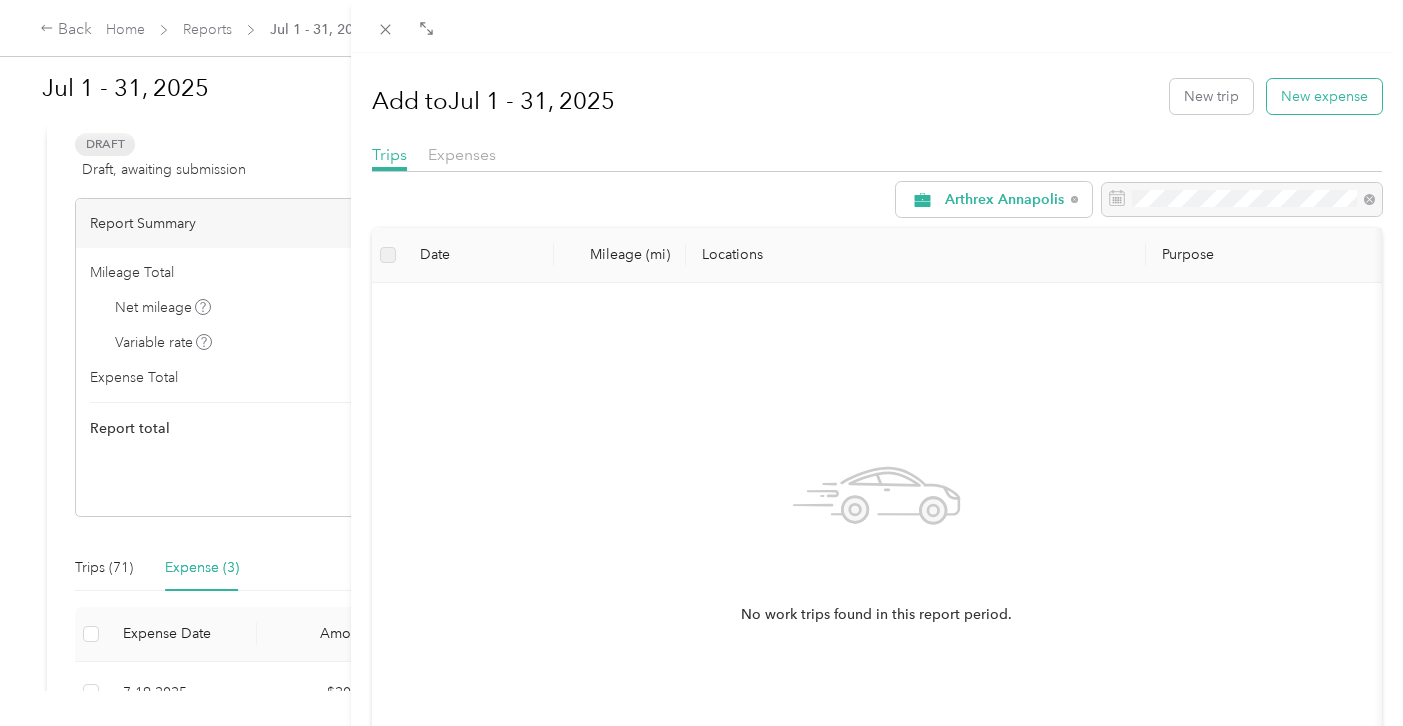 click on "New expense" at bounding box center [1324, 96] 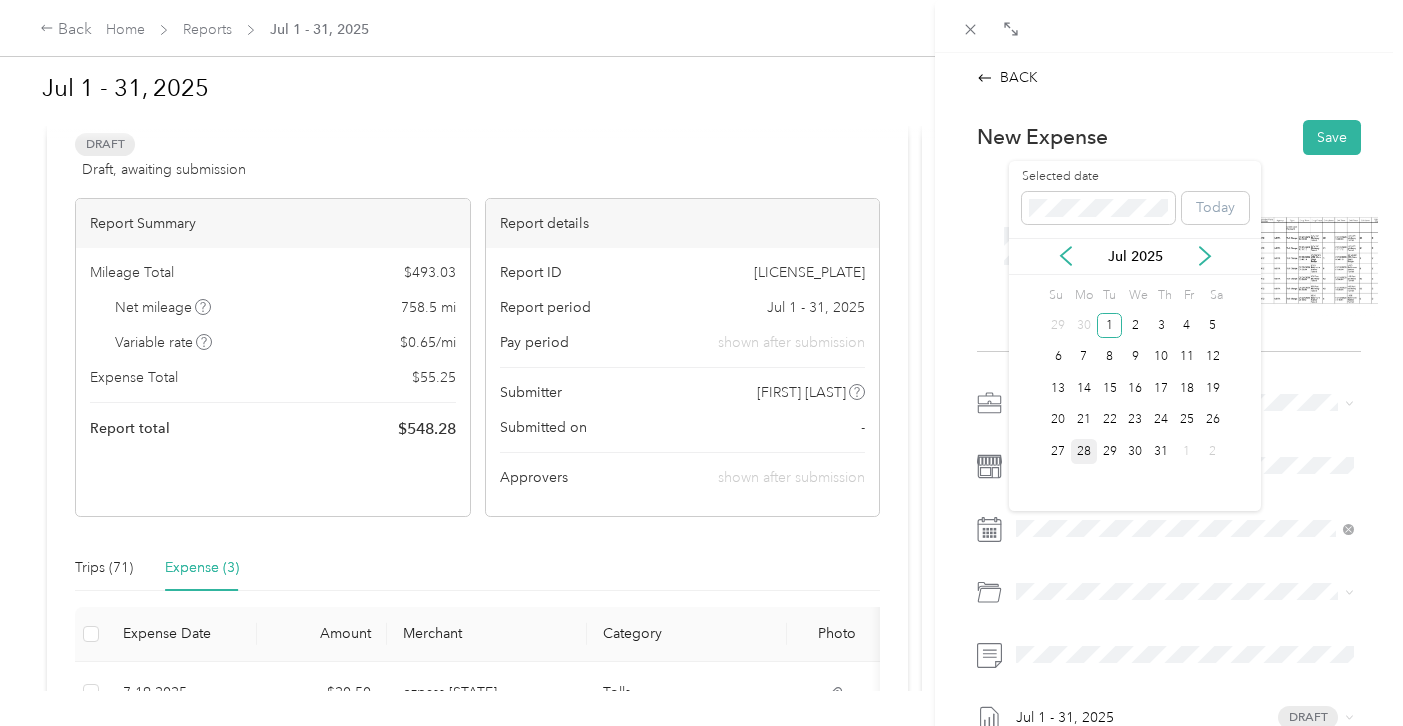 click on "28" at bounding box center [1084, 451] 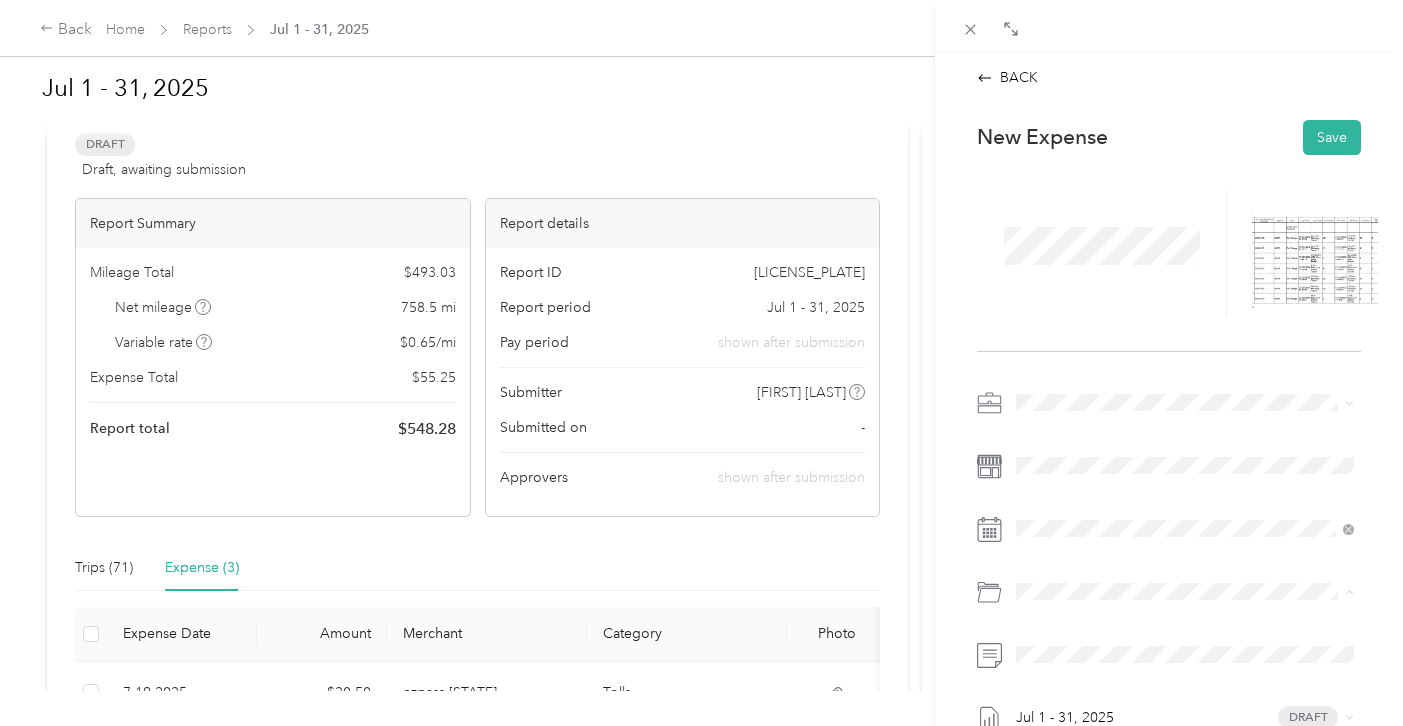 click on "Tolls" at bounding box center (1084, 519) 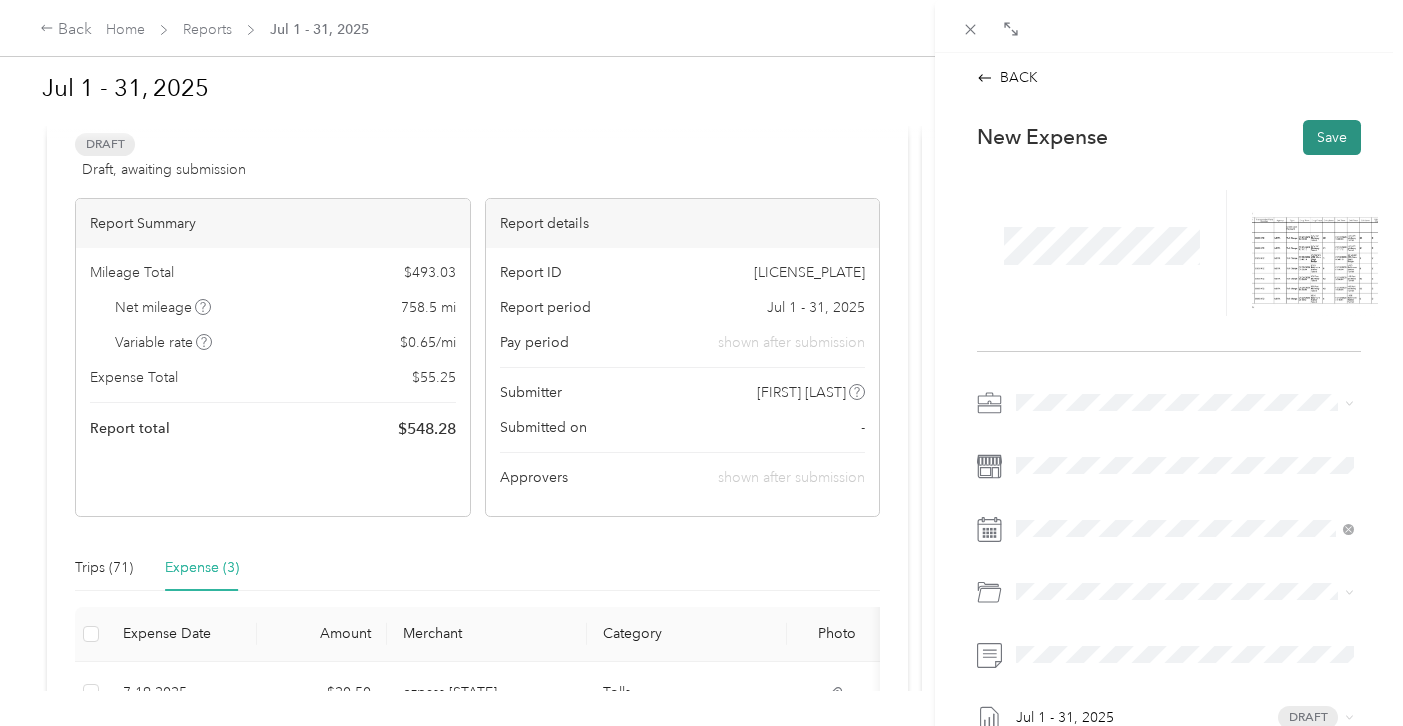 click on "Save" at bounding box center (1332, 137) 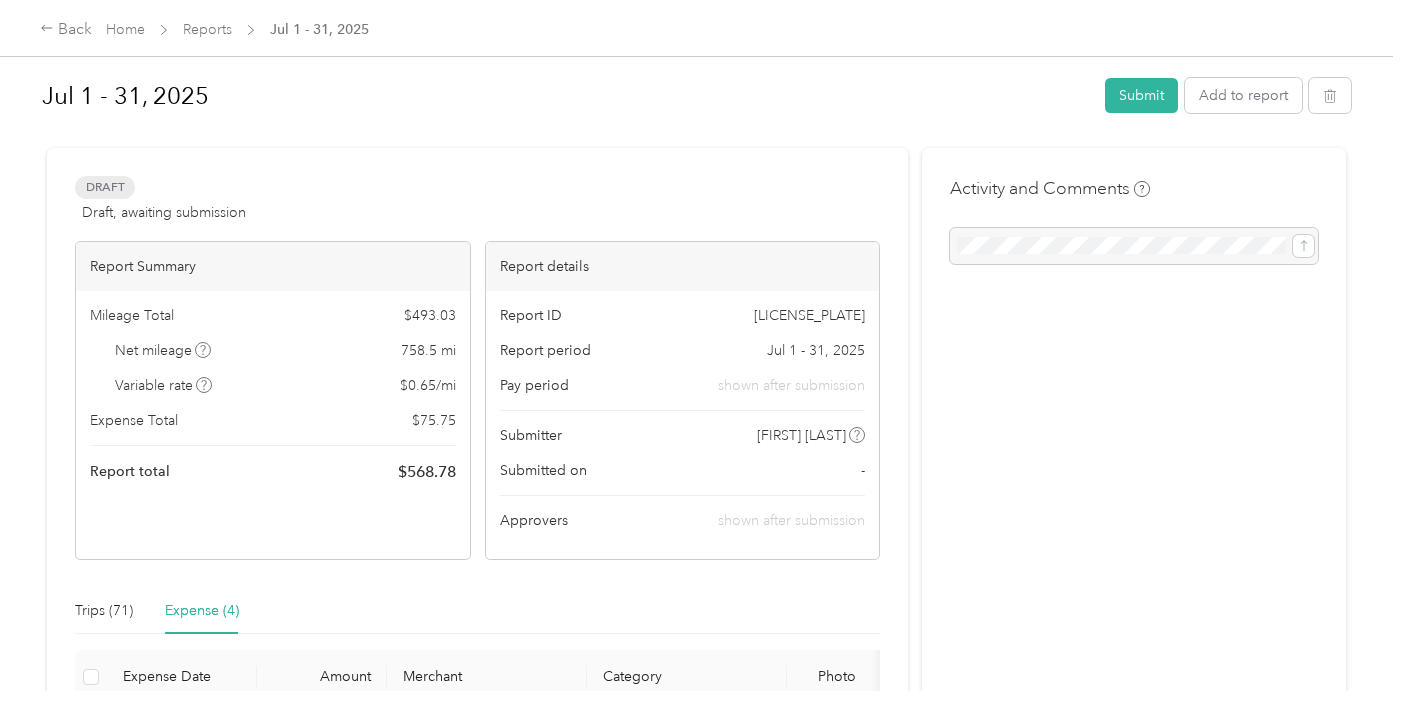 scroll, scrollTop: 0, scrollLeft: 0, axis: both 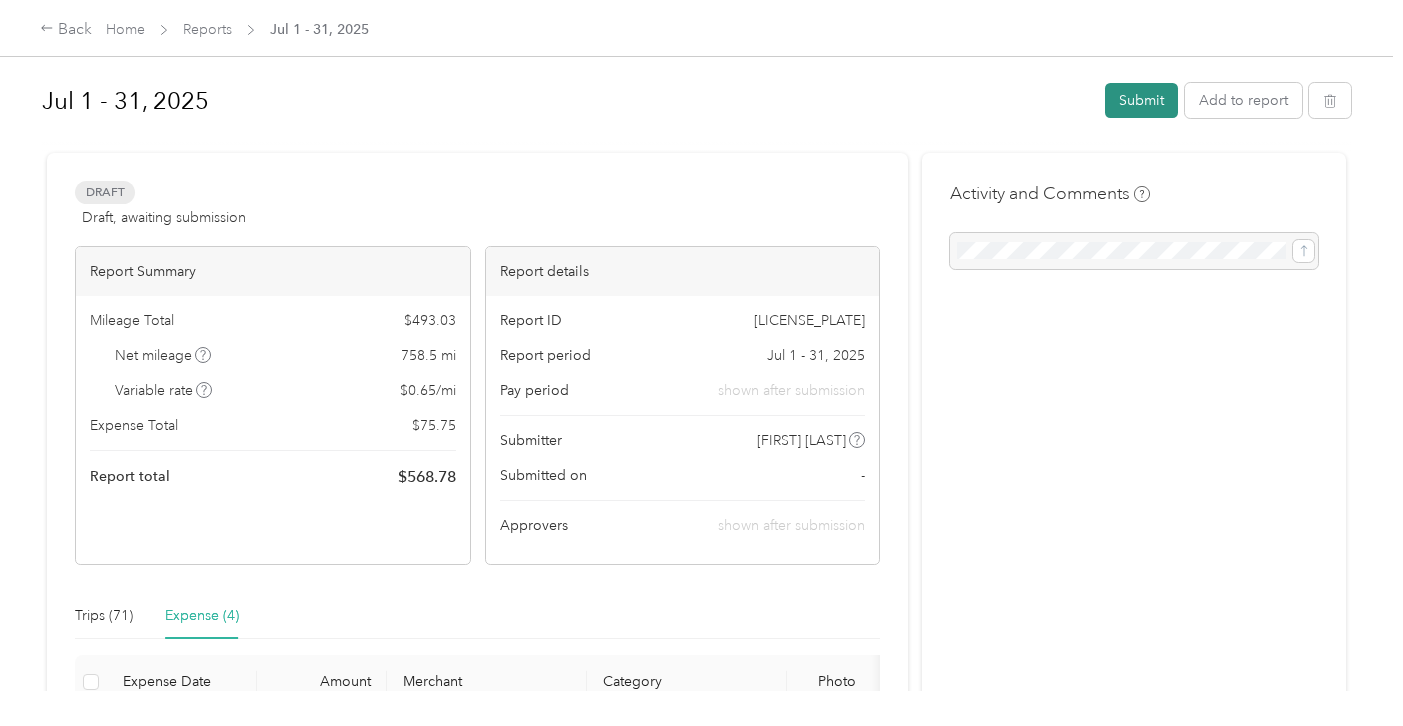 click on "Submit" at bounding box center [1141, 100] 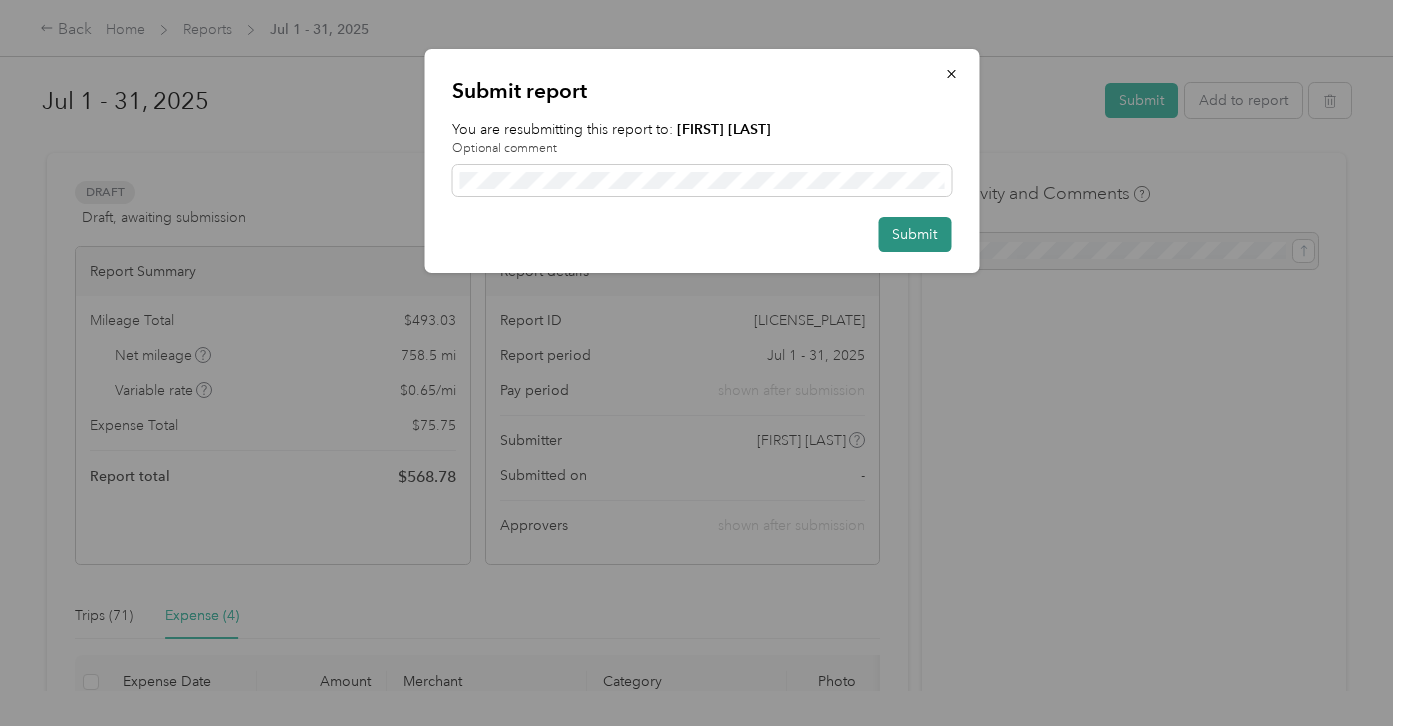click on "Submit" at bounding box center (914, 234) 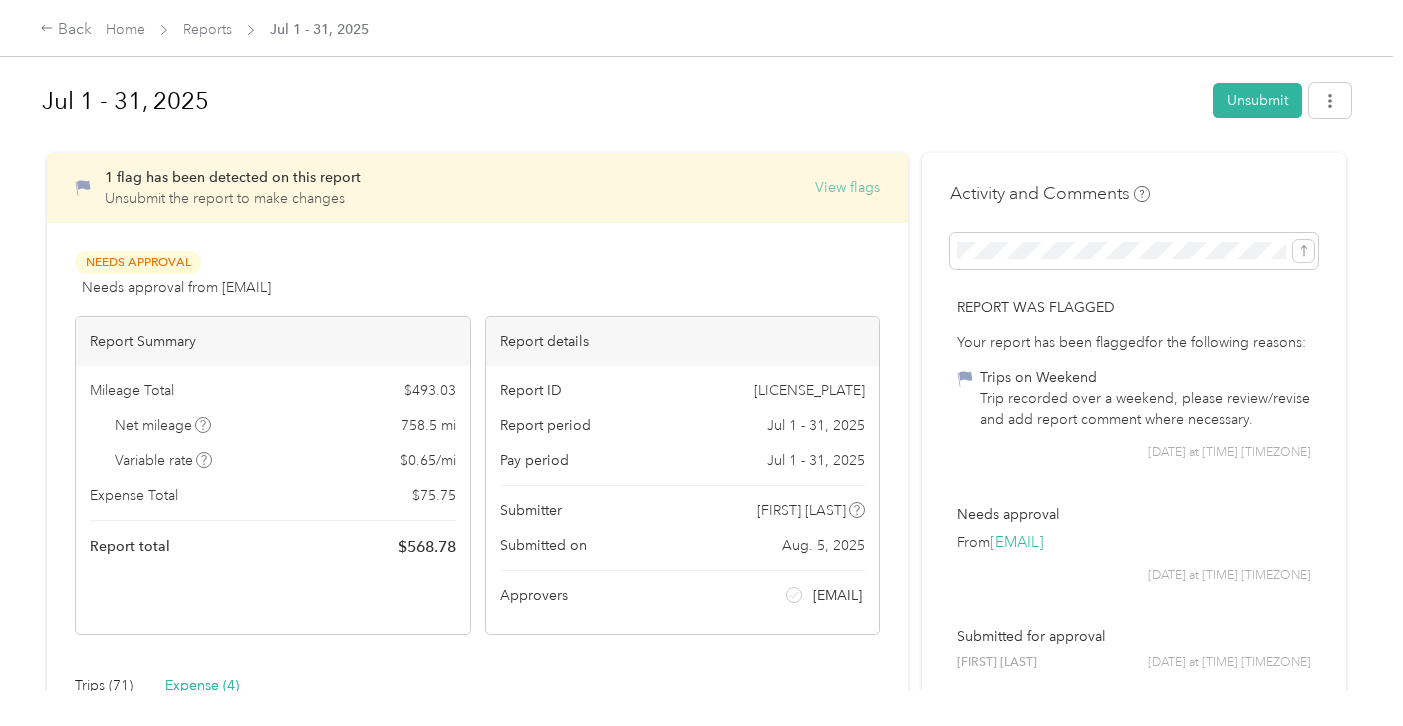 click on "View flags" at bounding box center (847, 187) 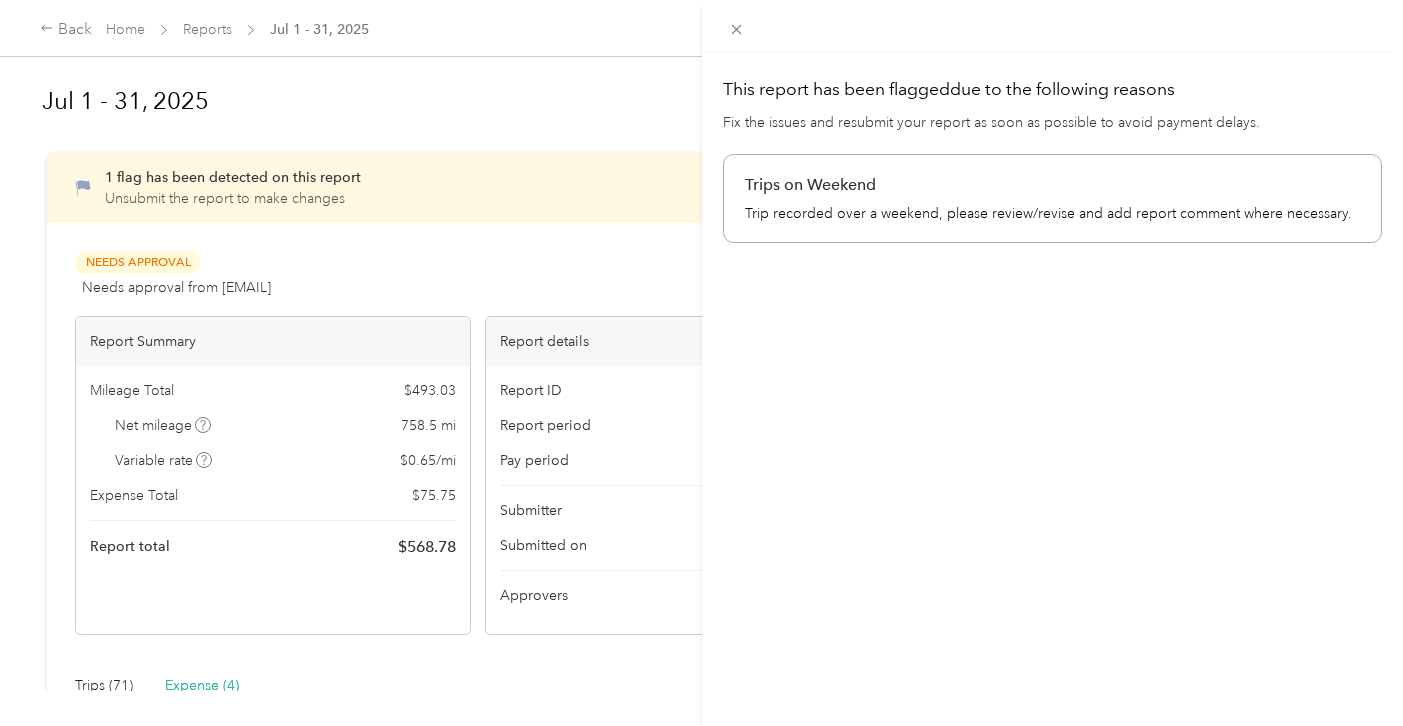 click on "Trips on Weekend" at bounding box center [1053, 185] 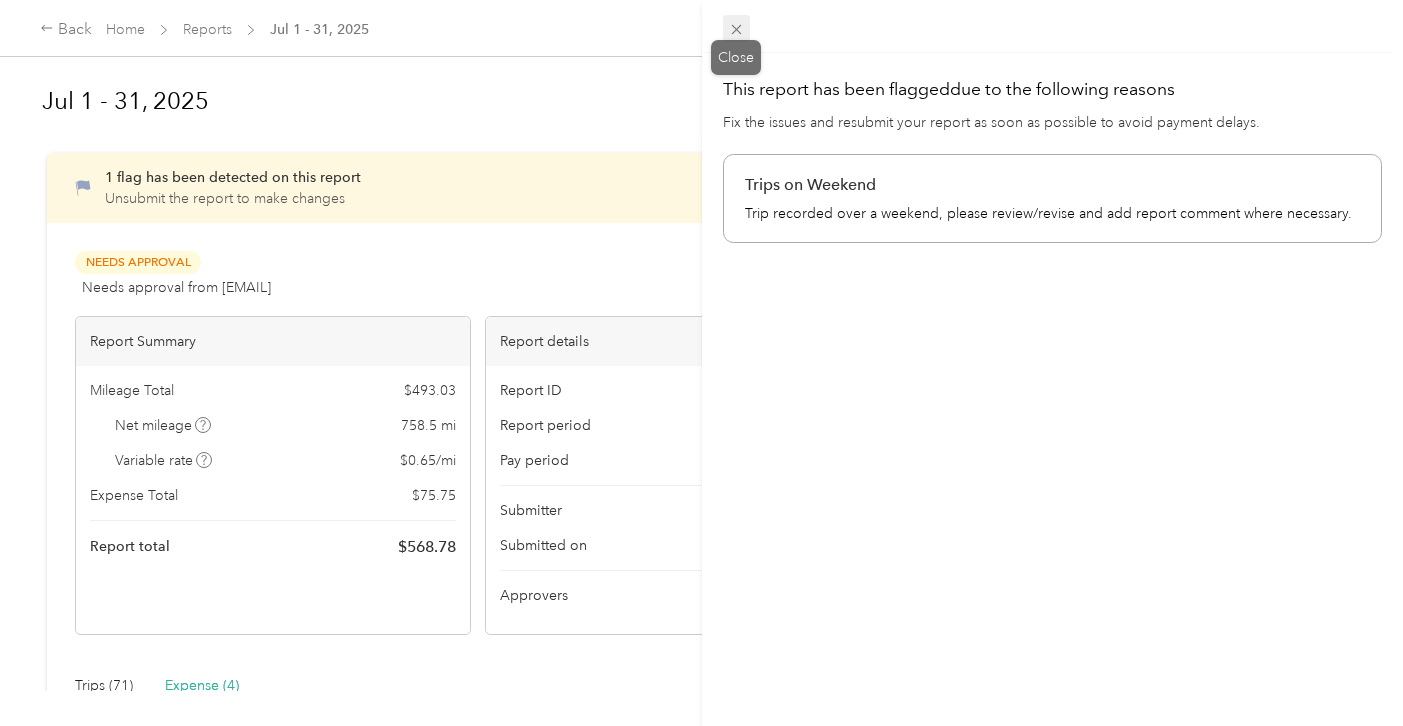 click 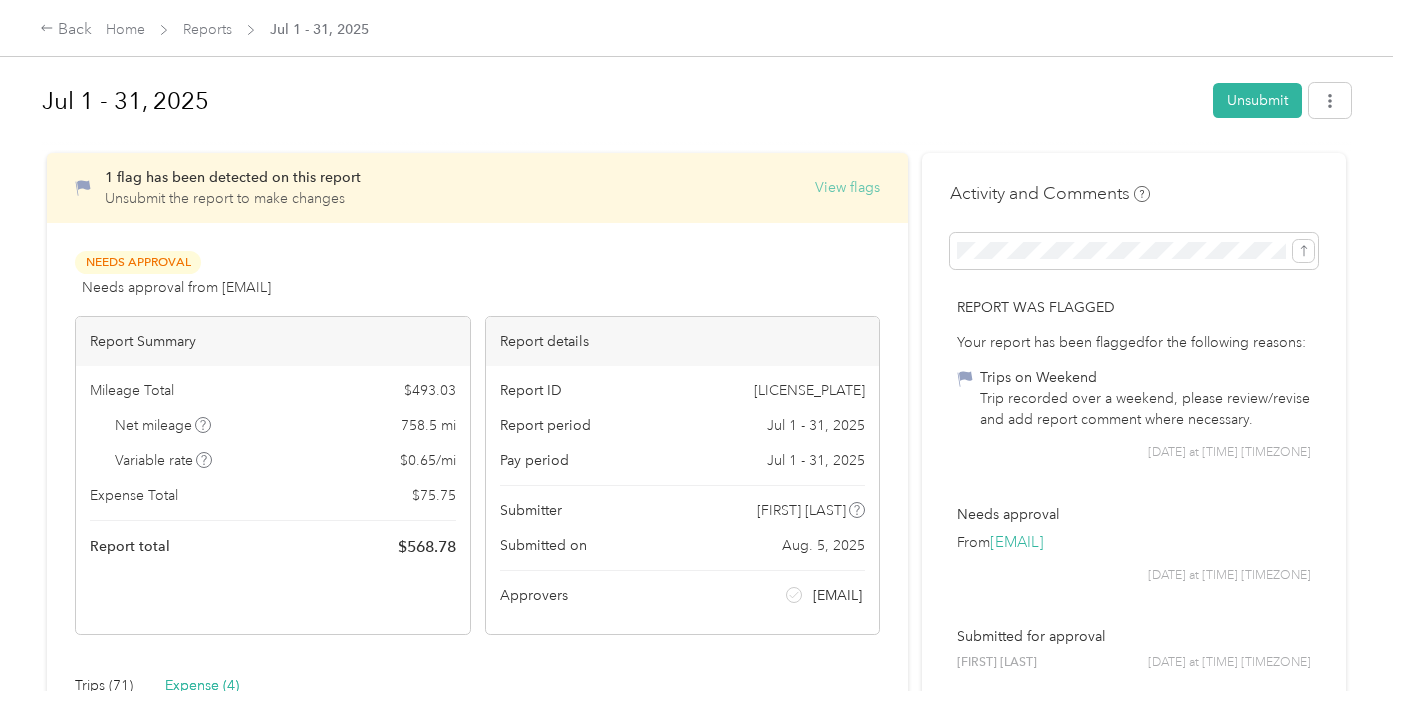 click on "View flags" at bounding box center (847, 187) 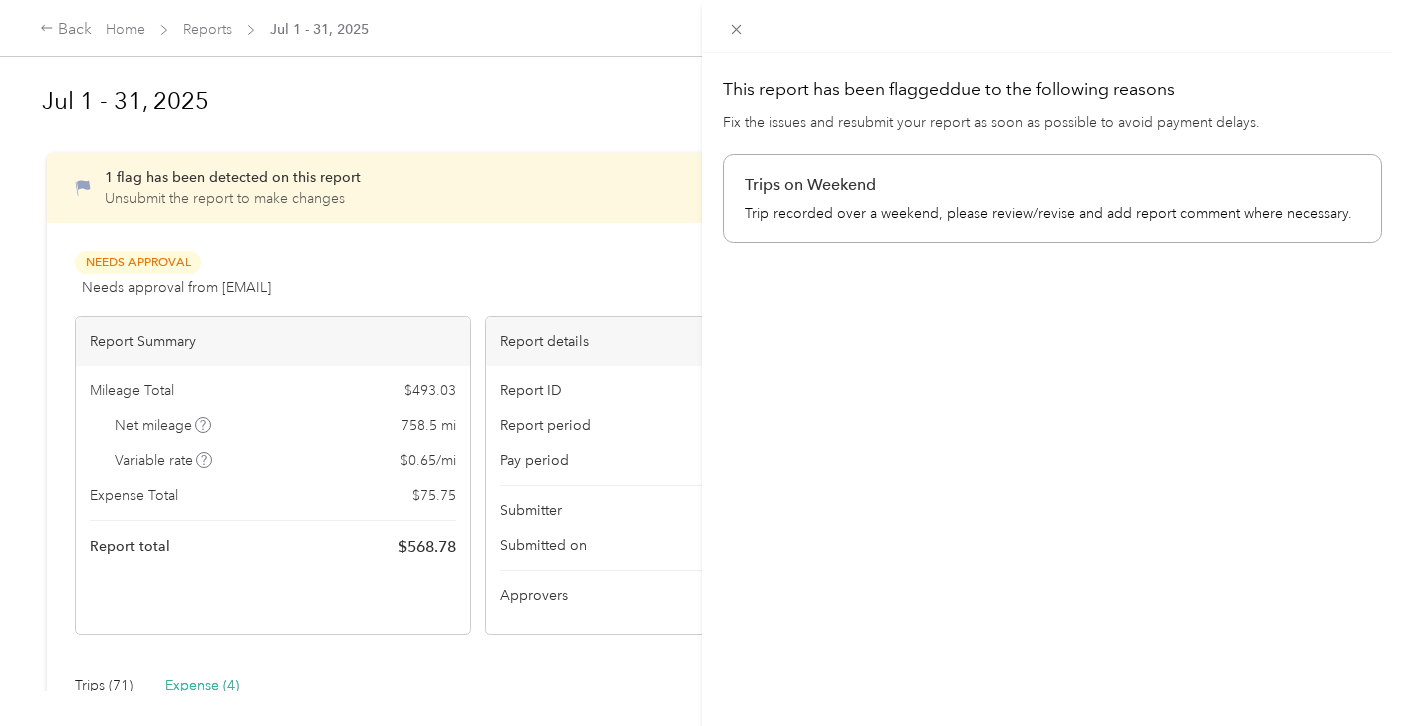 click on "This report has been   flagged  due to the following reasons Fix the issues and resubmit your report as soon as possible to avoid payment delays. Trips on Weekend Trip recorded over a weekend, please review/revise and add report comment where necessary." at bounding box center [701, 363] 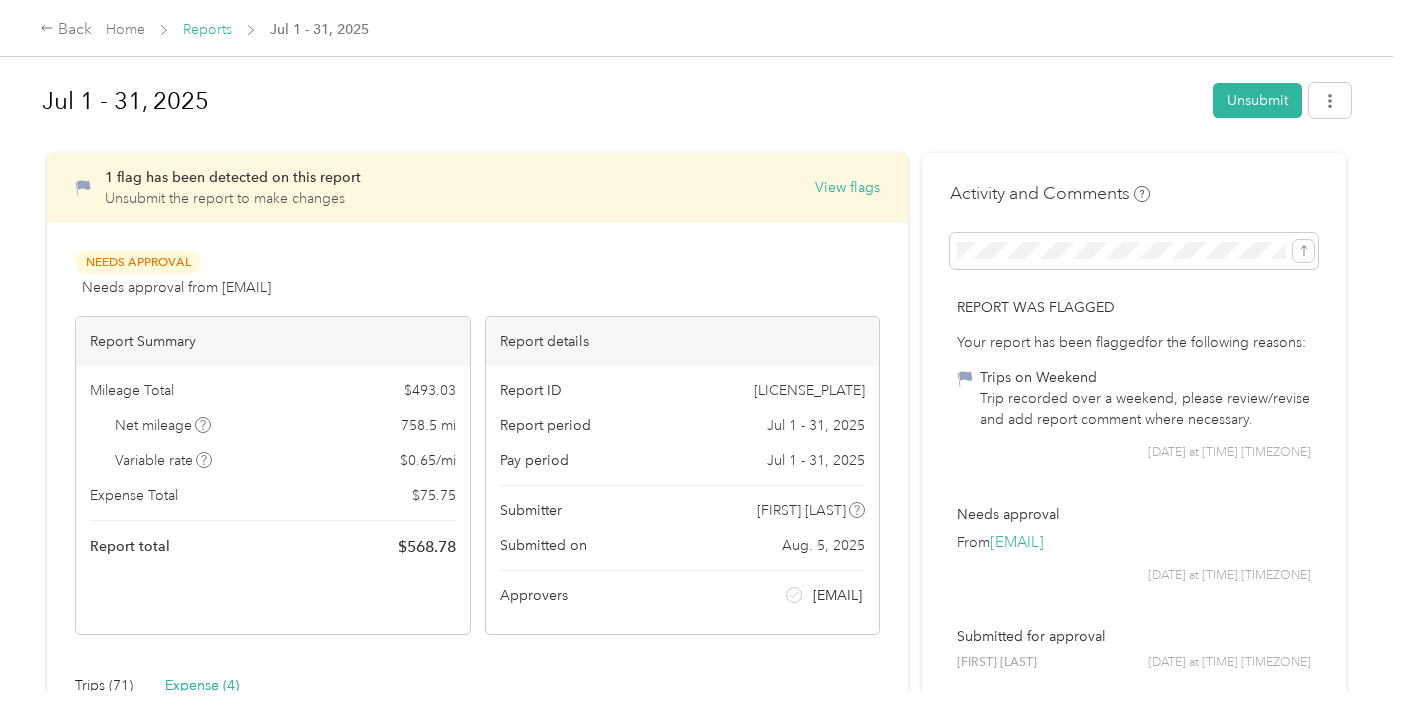 click on "Reports" at bounding box center (207, 29) 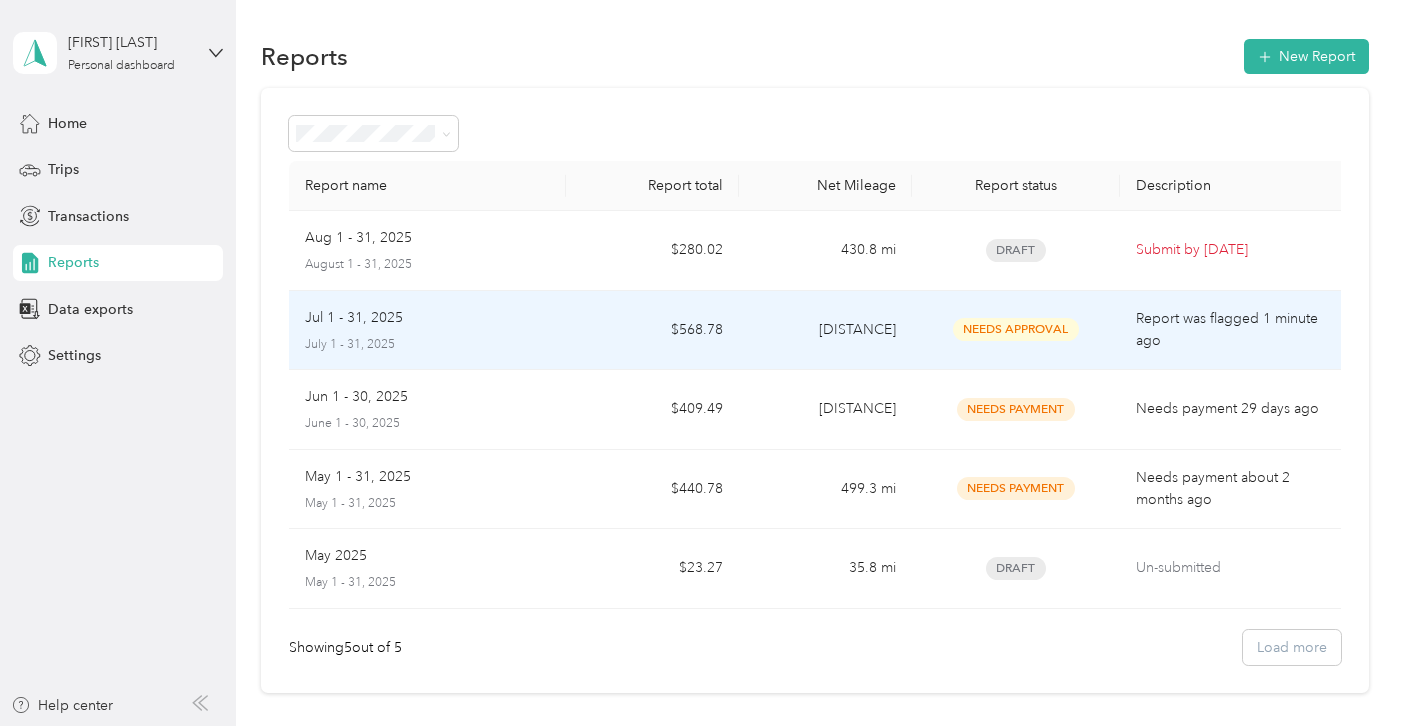 click on "Jul 1 - 31, 2025" at bounding box center (427, 318) 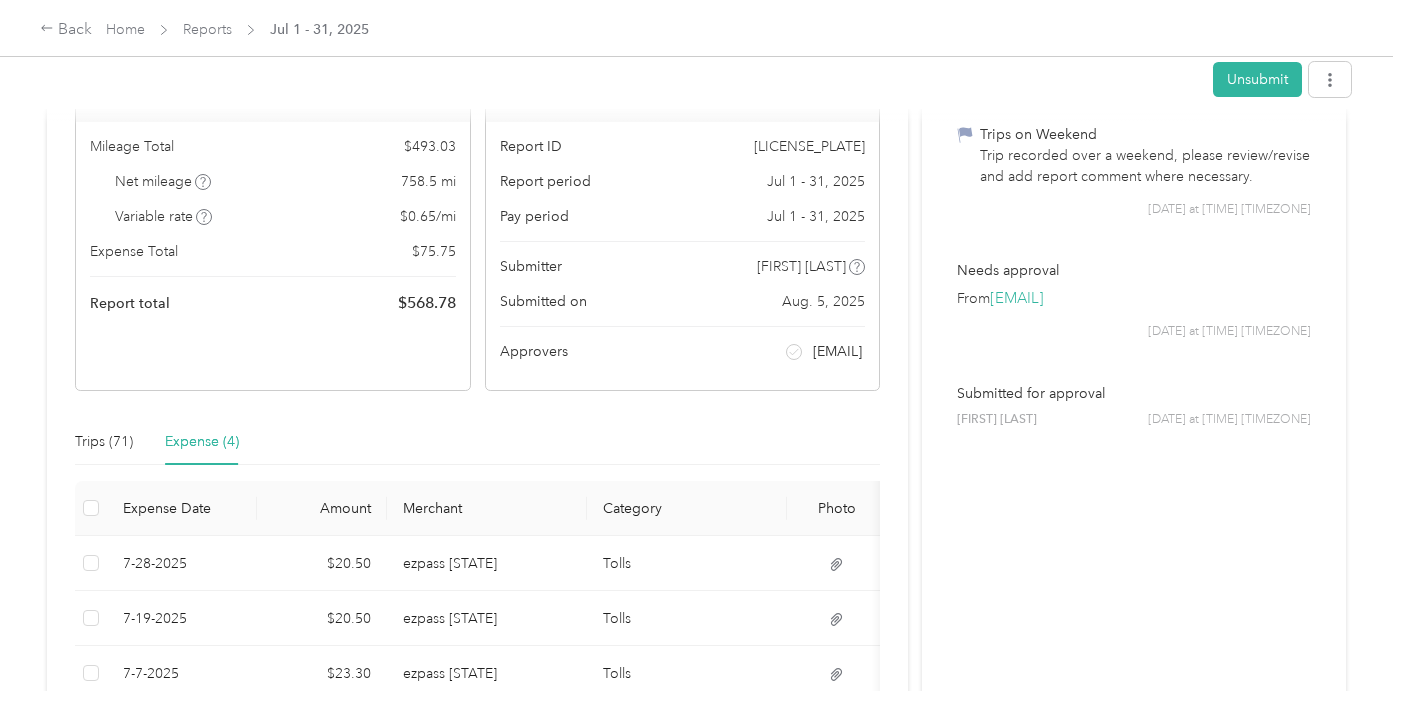 scroll, scrollTop: 426, scrollLeft: 0, axis: vertical 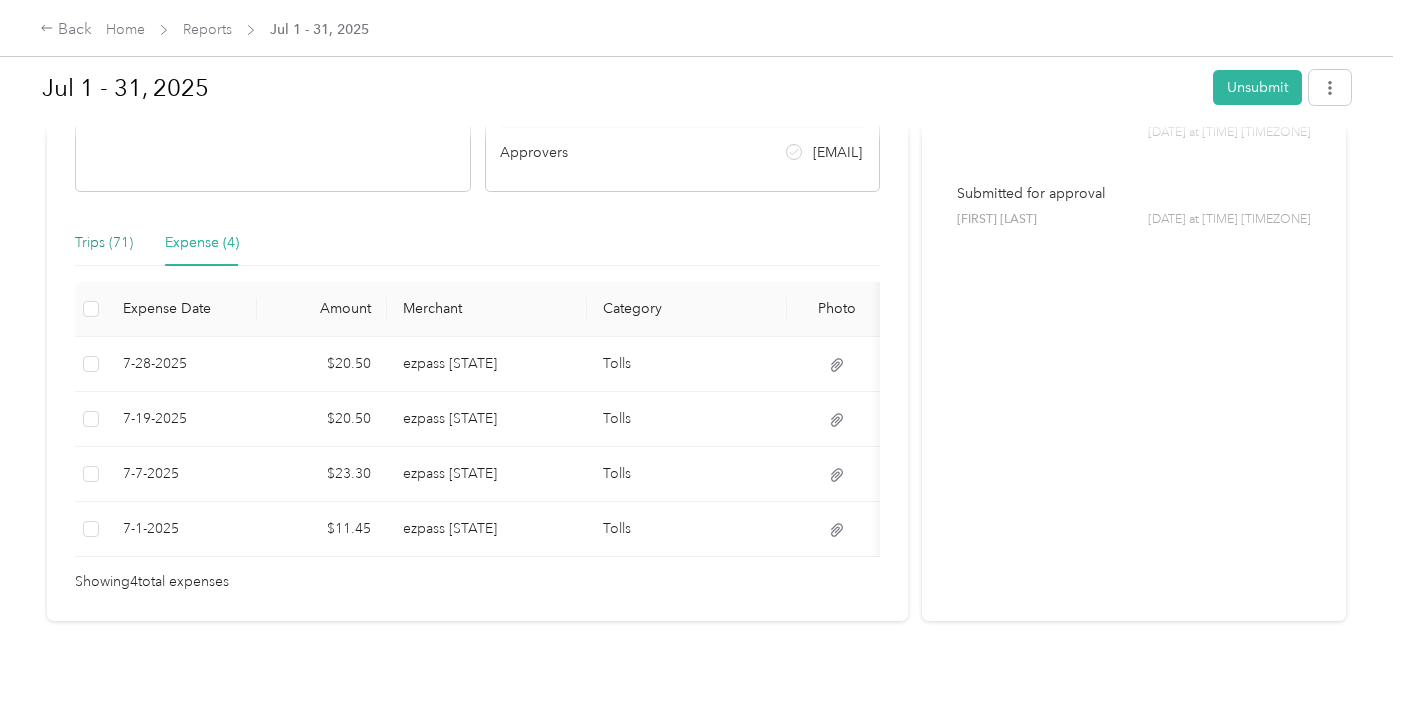 click on "Trips (71)" at bounding box center [104, 243] 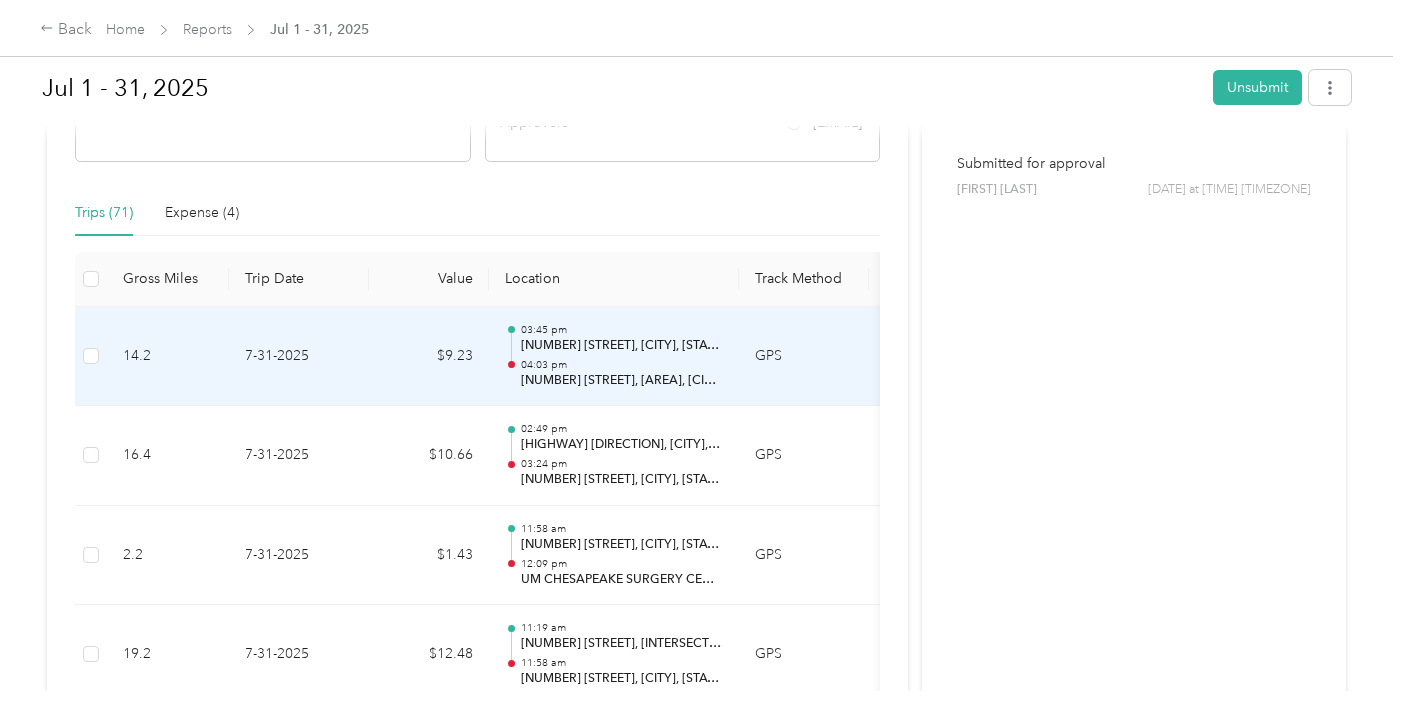 scroll, scrollTop: 482, scrollLeft: 0, axis: vertical 